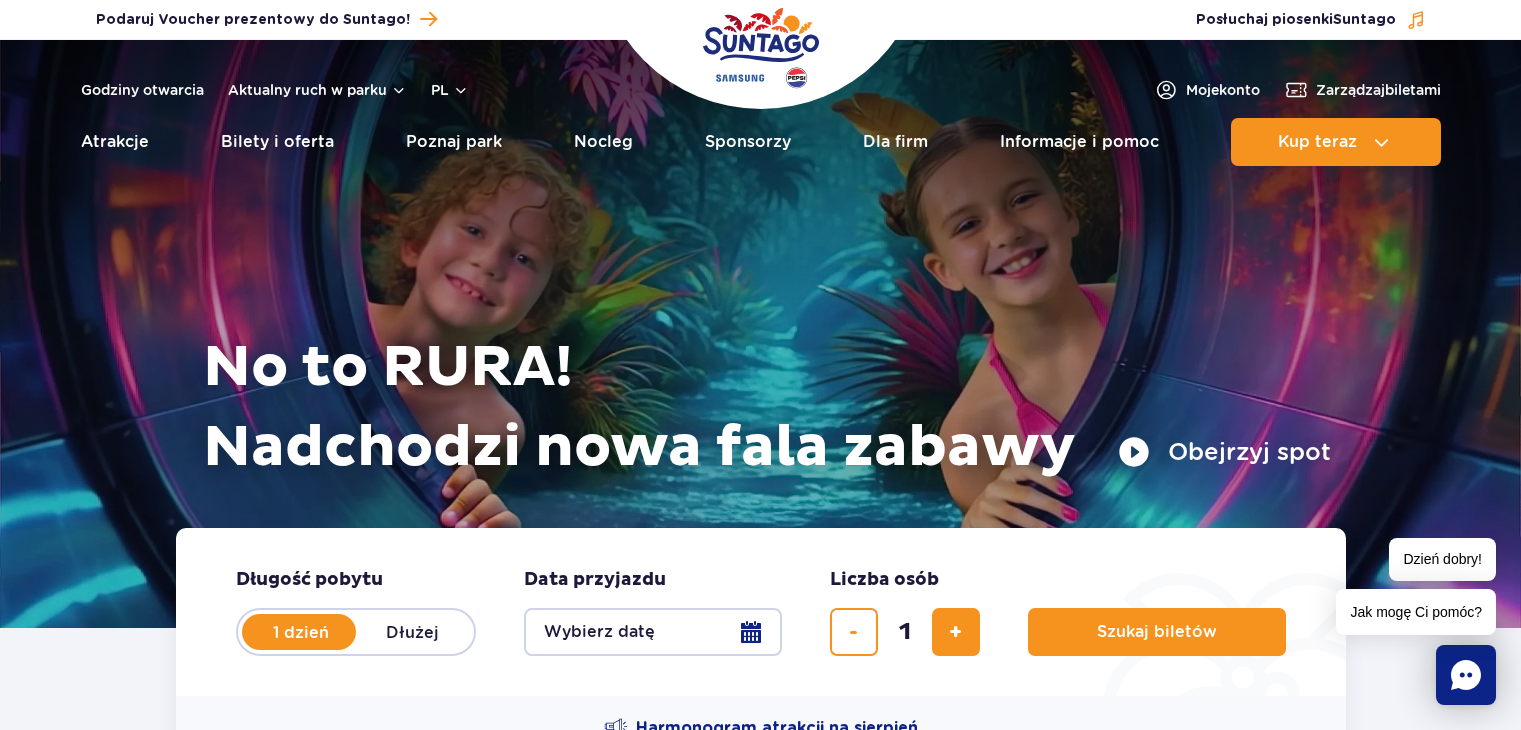 scroll, scrollTop: 0, scrollLeft: 0, axis: both 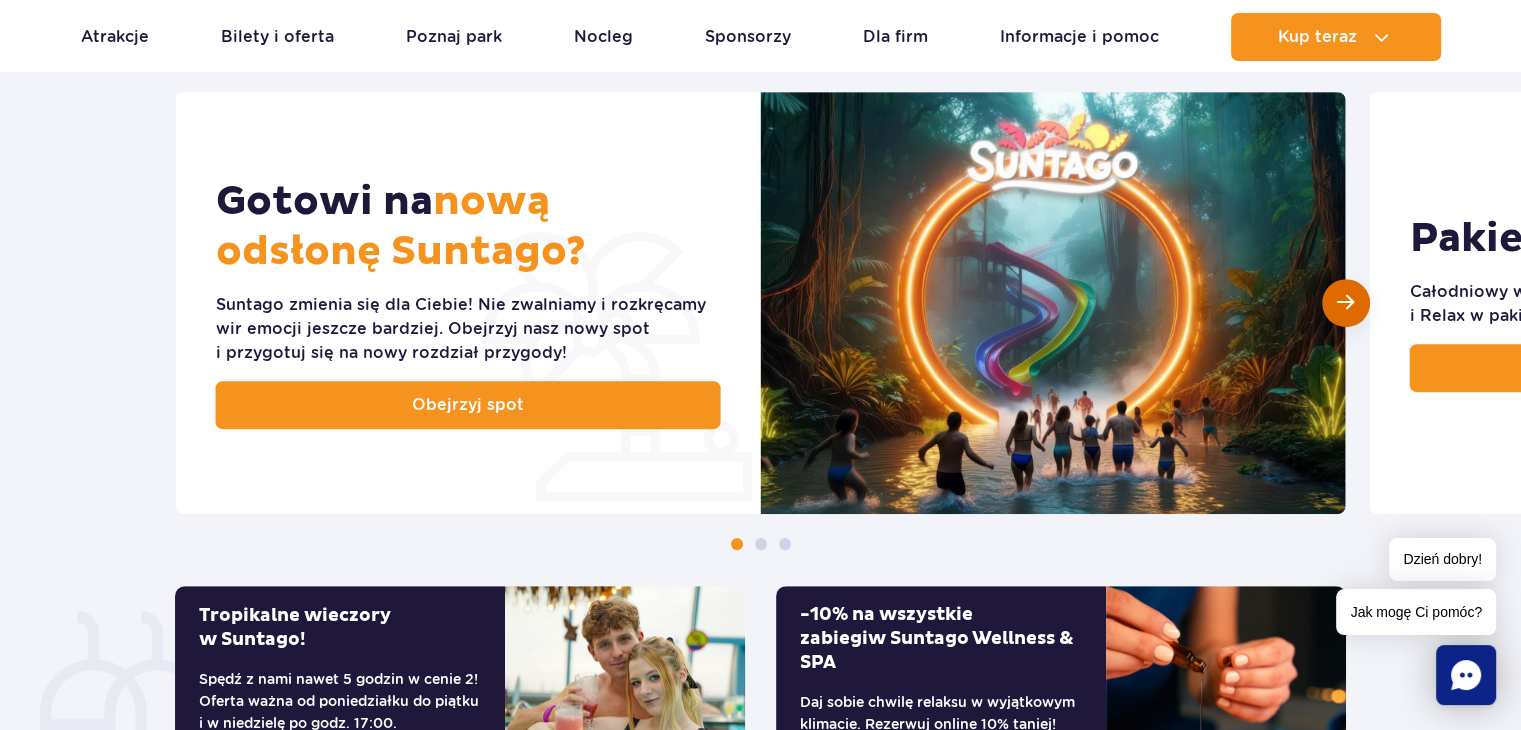 click at bounding box center (1345, 302) 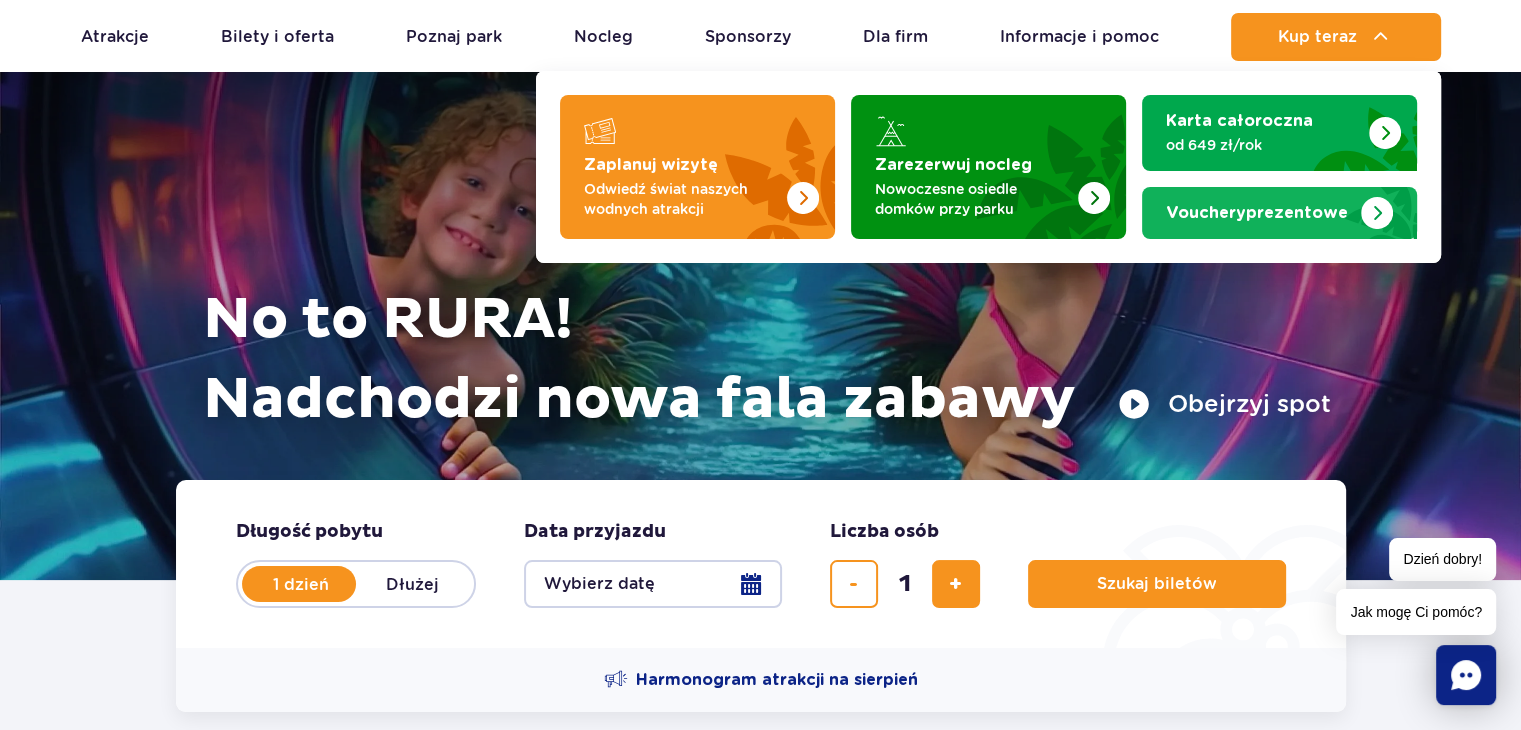 scroll, scrollTop: 0, scrollLeft: 0, axis: both 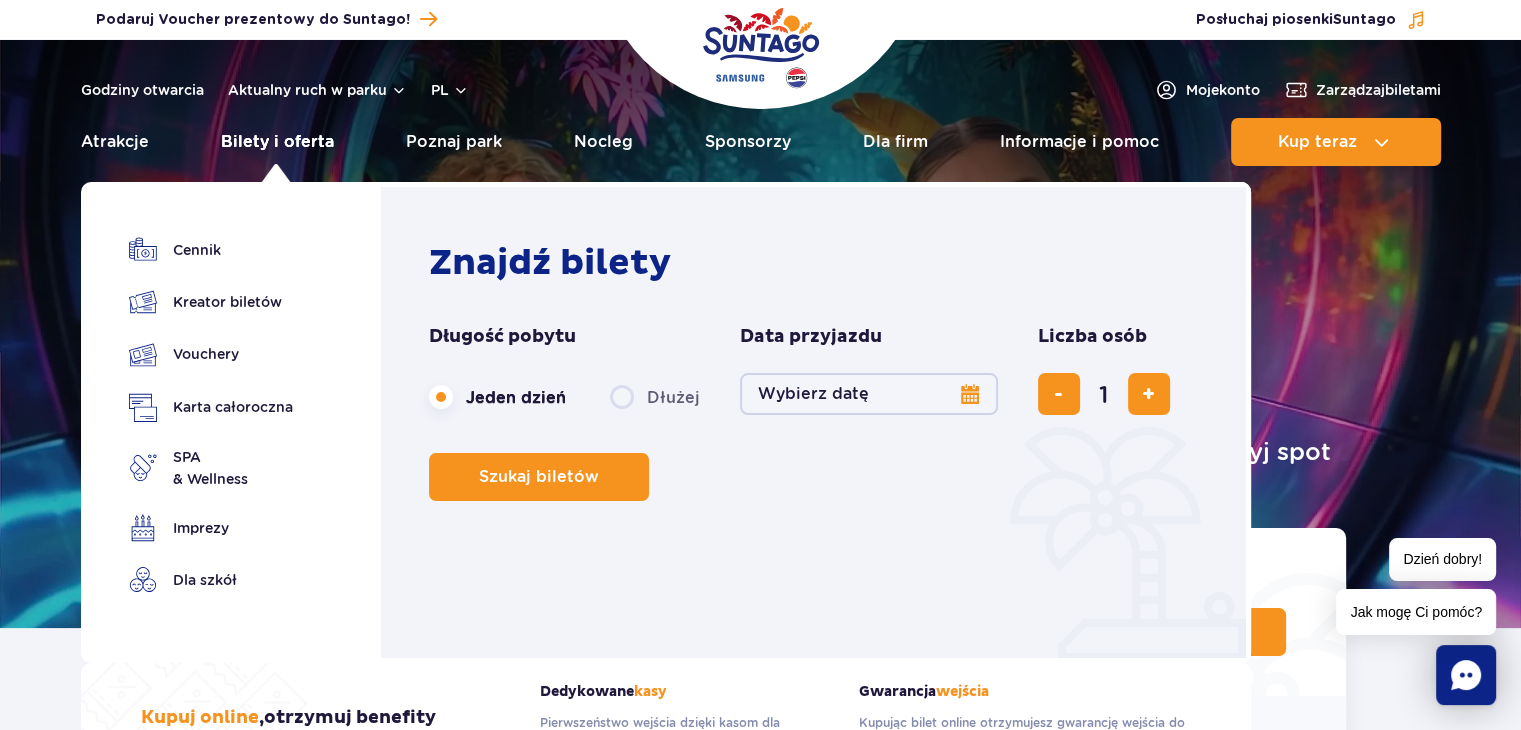 click on "Bilety i oferta" at bounding box center (277, 142) 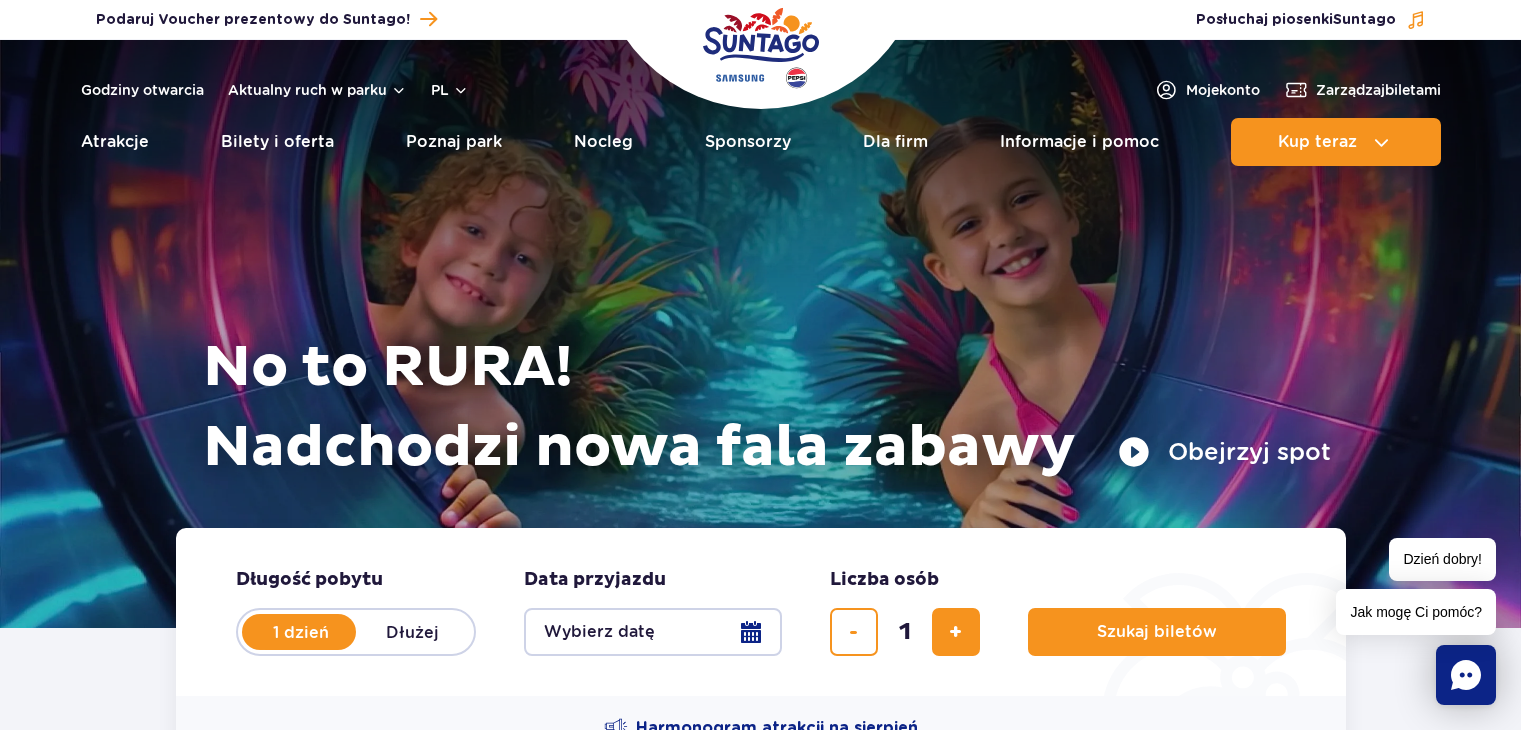 scroll, scrollTop: 0, scrollLeft: 0, axis: both 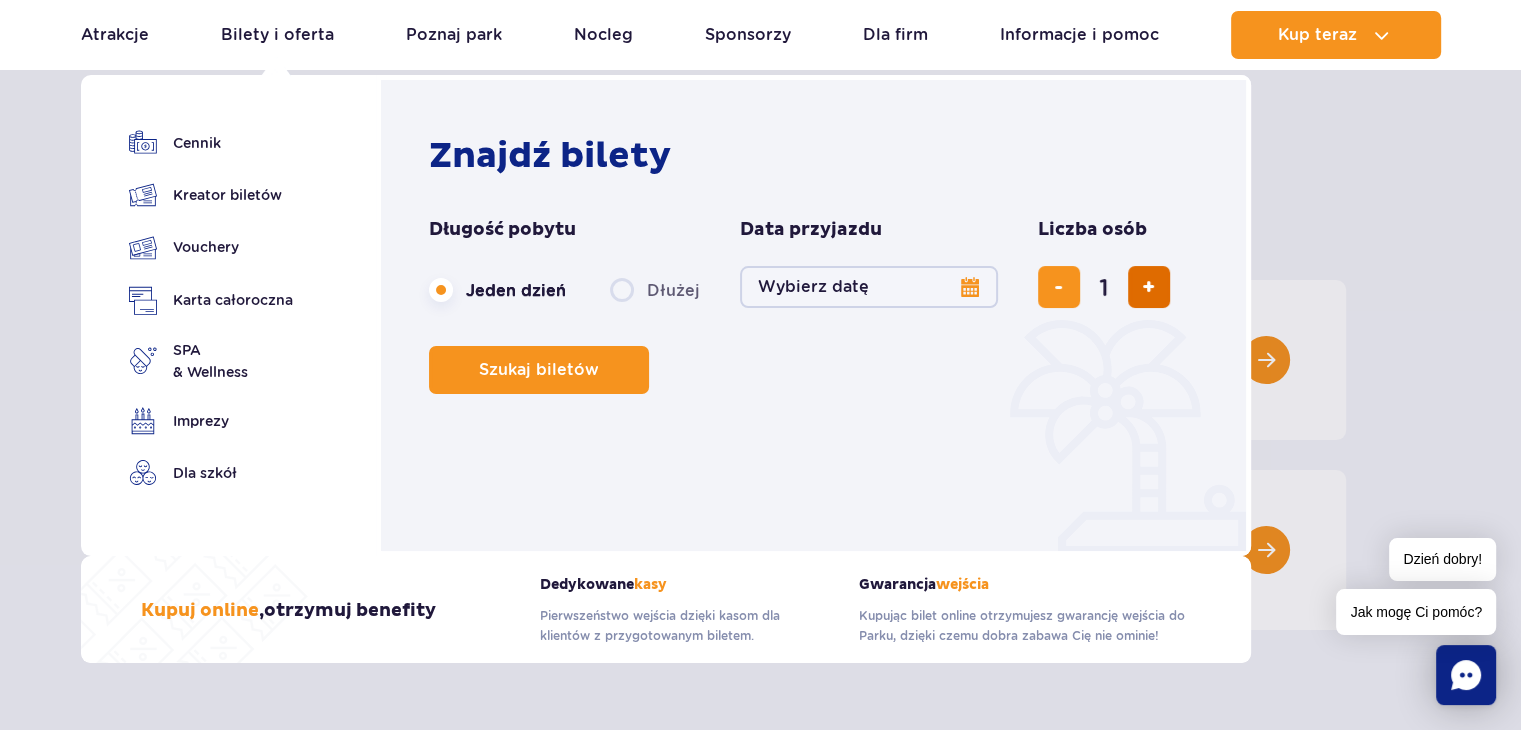 click at bounding box center [1148, 287] 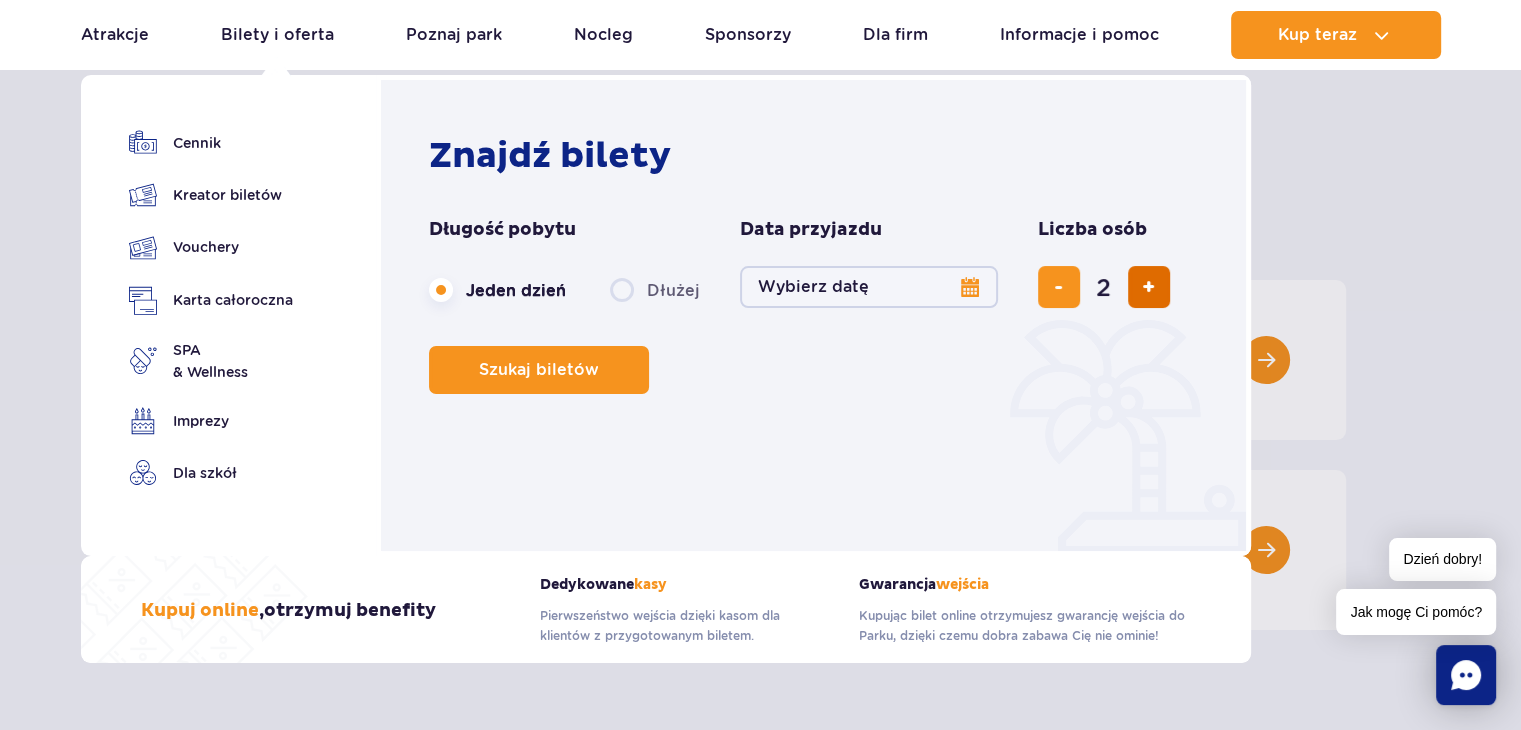 click at bounding box center (1148, 287) 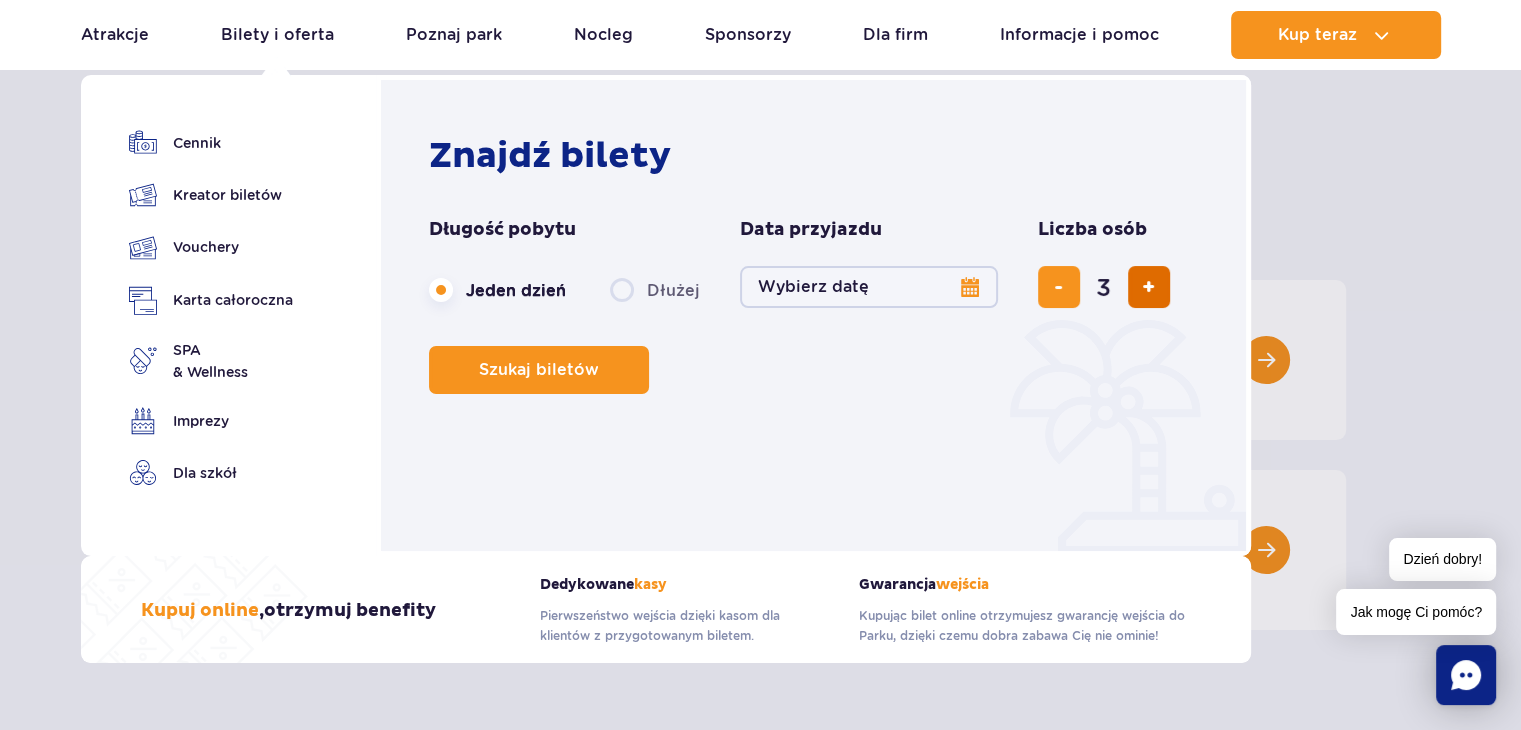click at bounding box center [1148, 287] 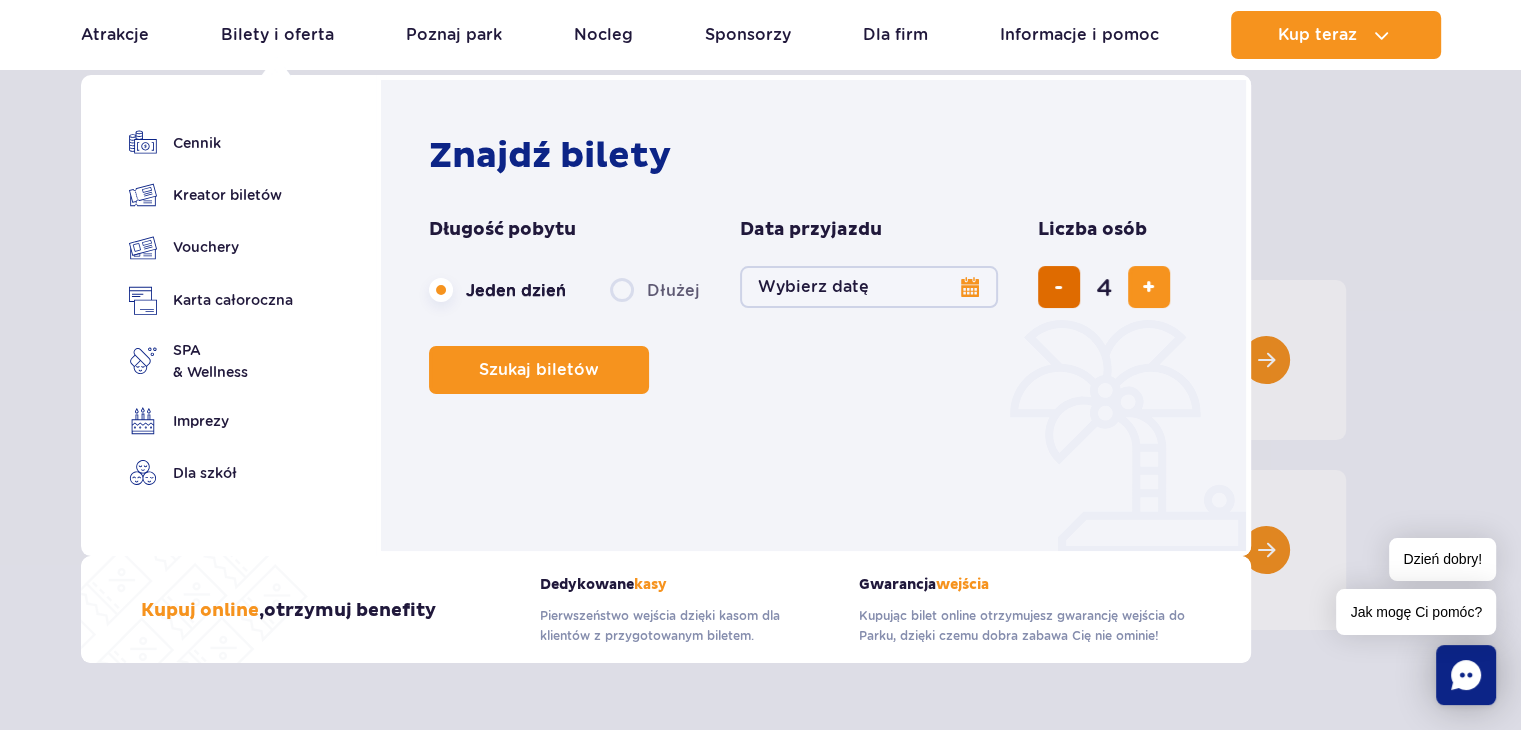 click at bounding box center (1058, 287) 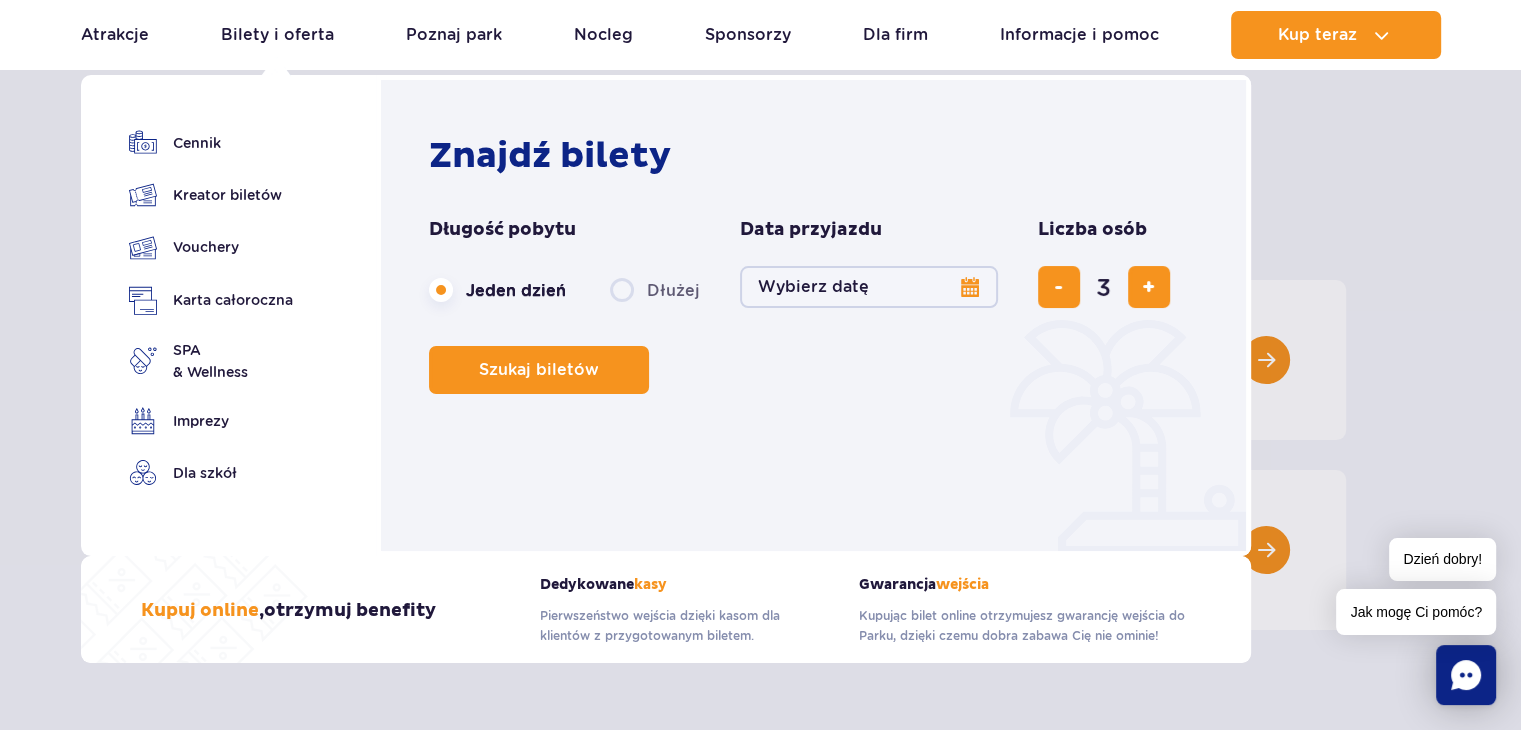 click on "Wybierz datę" at bounding box center [869, 287] 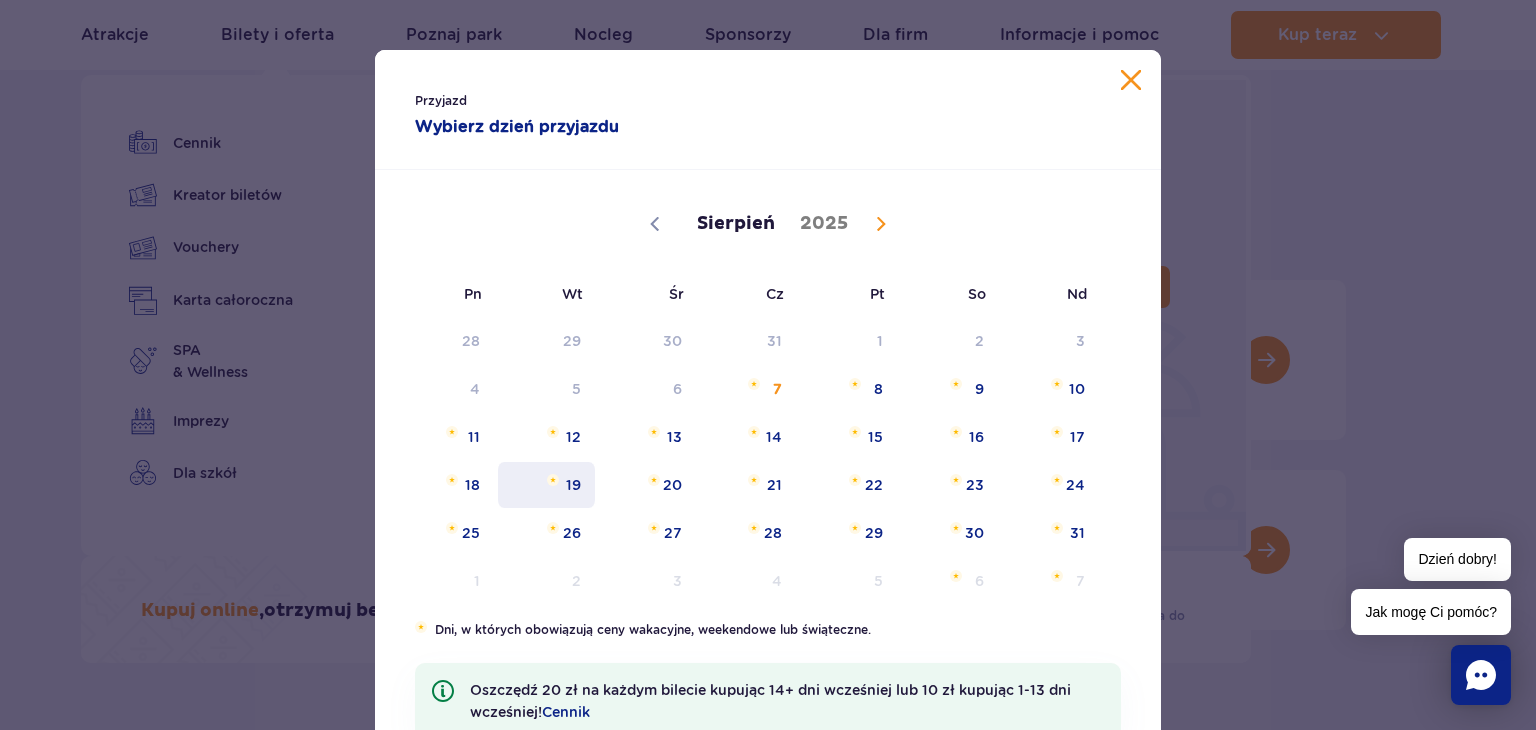 click on "19" at bounding box center (546, 485) 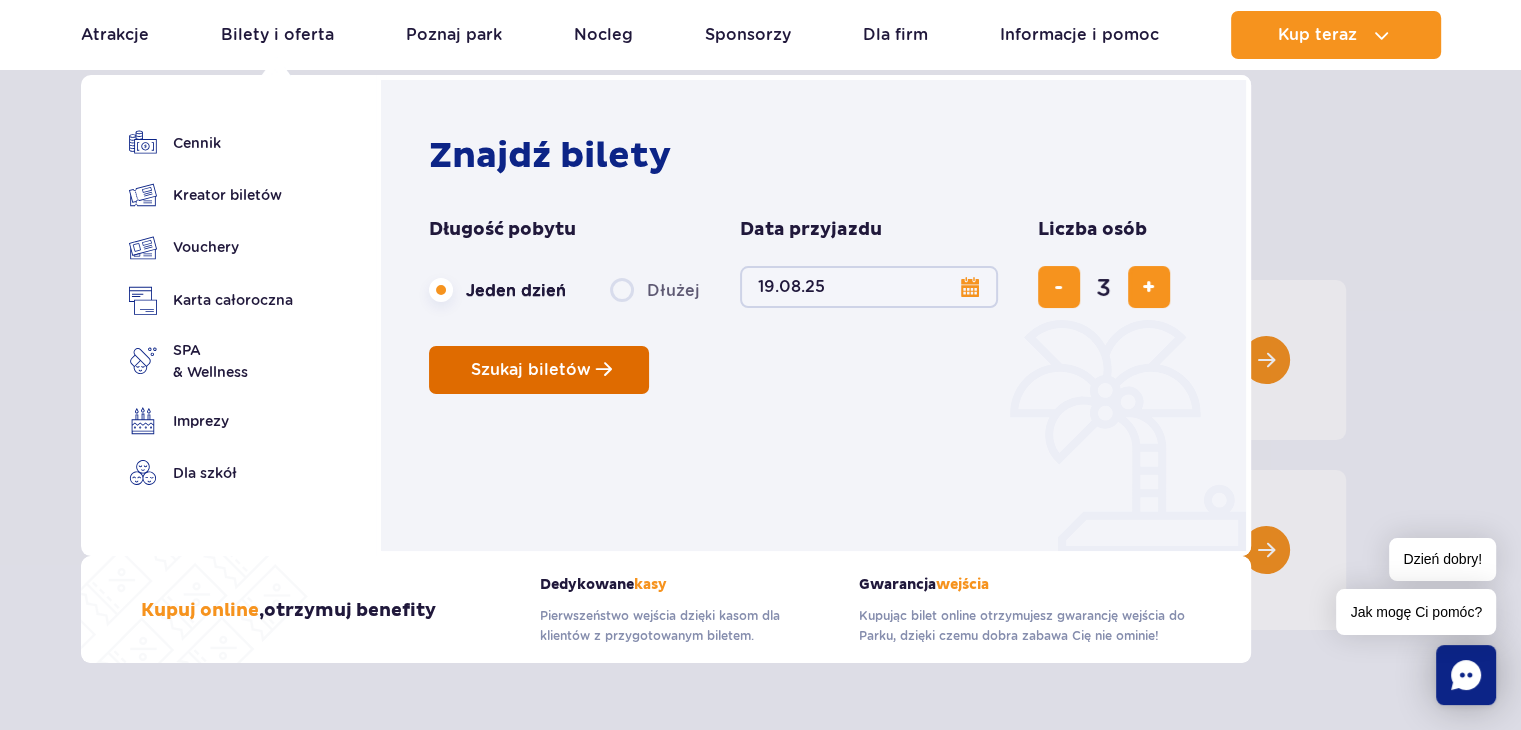 click on "Szukaj biletów" at bounding box center [531, 370] 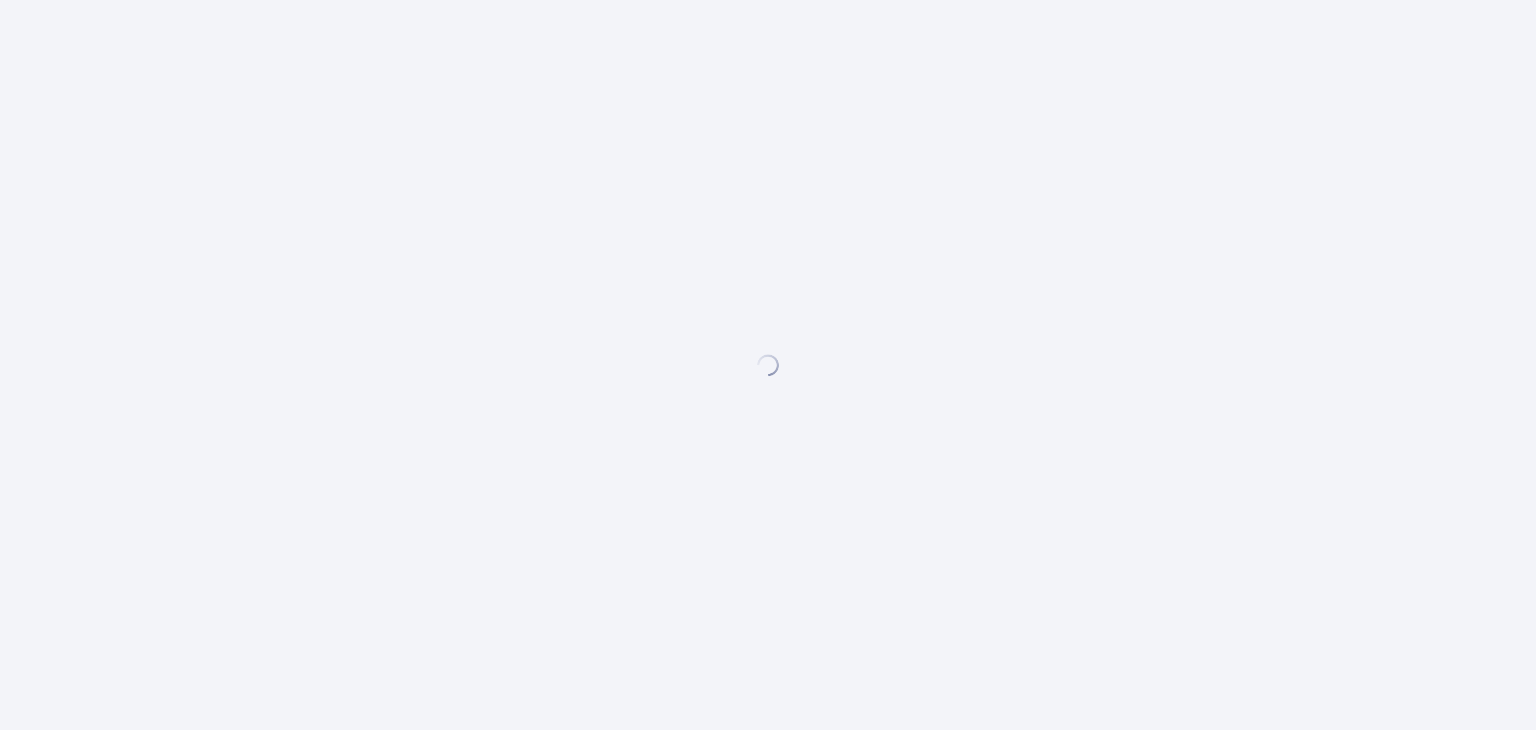 scroll, scrollTop: 0, scrollLeft: 0, axis: both 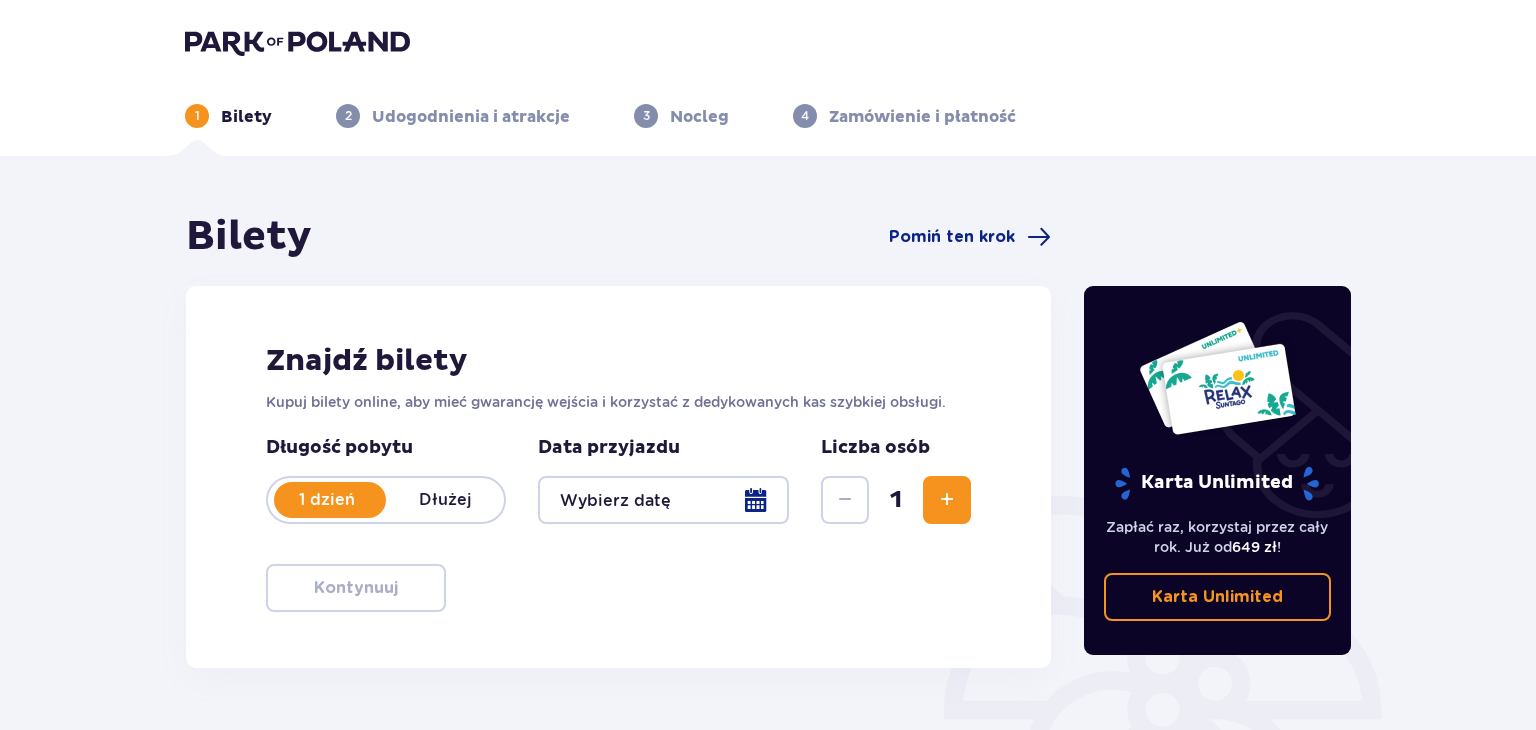 type on "19.08.25" 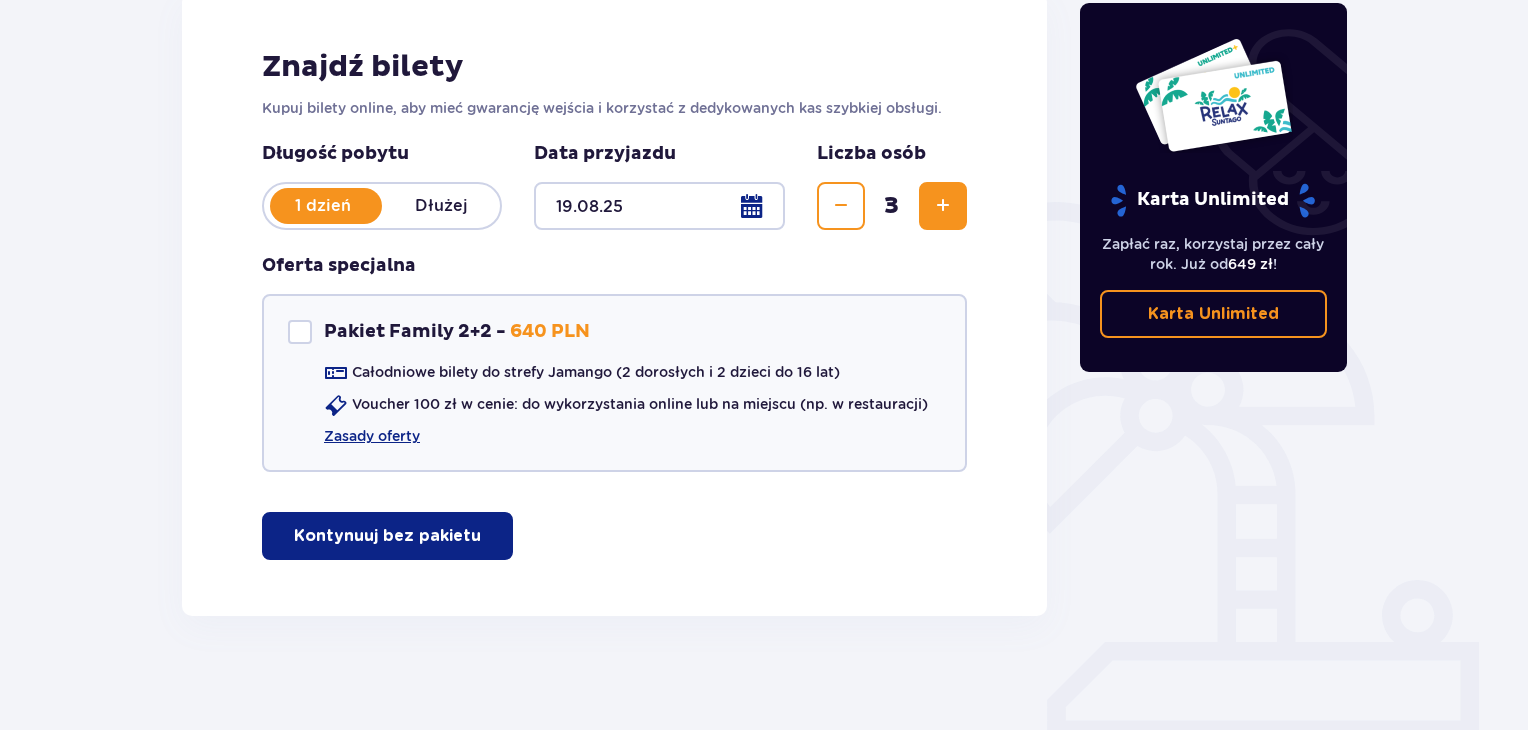 scroll, scrollTop: 300, scrollLeft: 0, axis: vertical 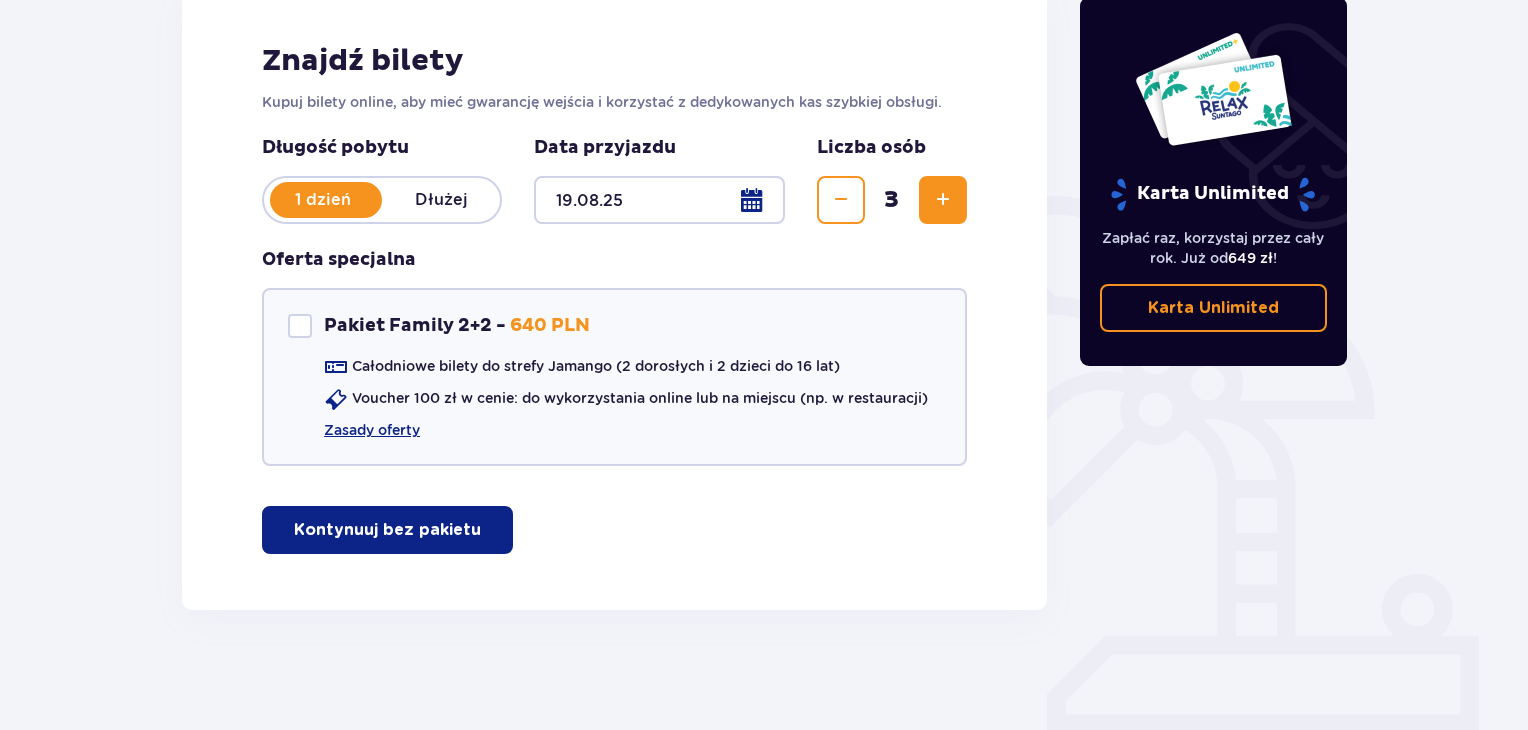 click on "Kontynuuj bez pakietu" at bounding box center [387, 530] 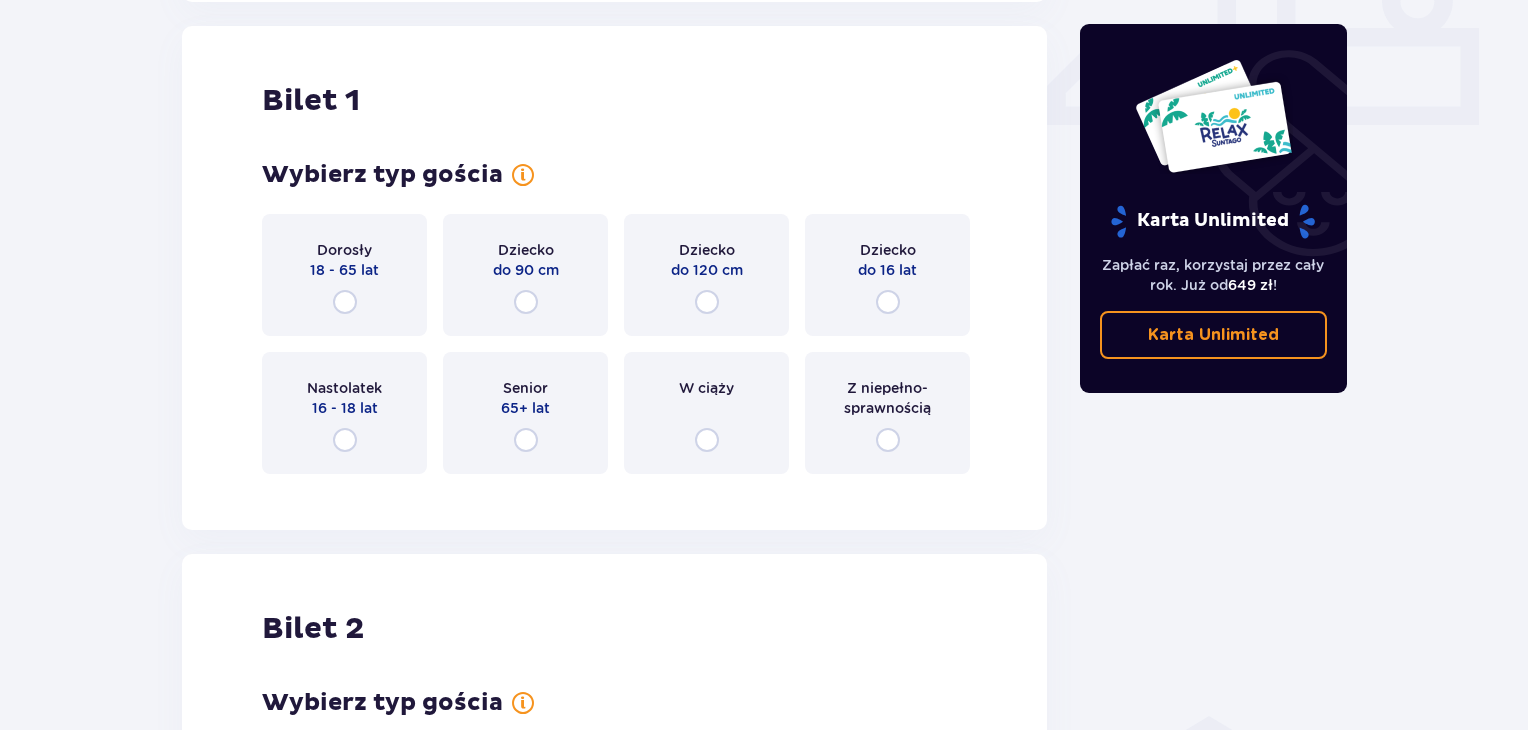 scroll, scrollTop: 909, scrollLeft: 0, axis: vertical 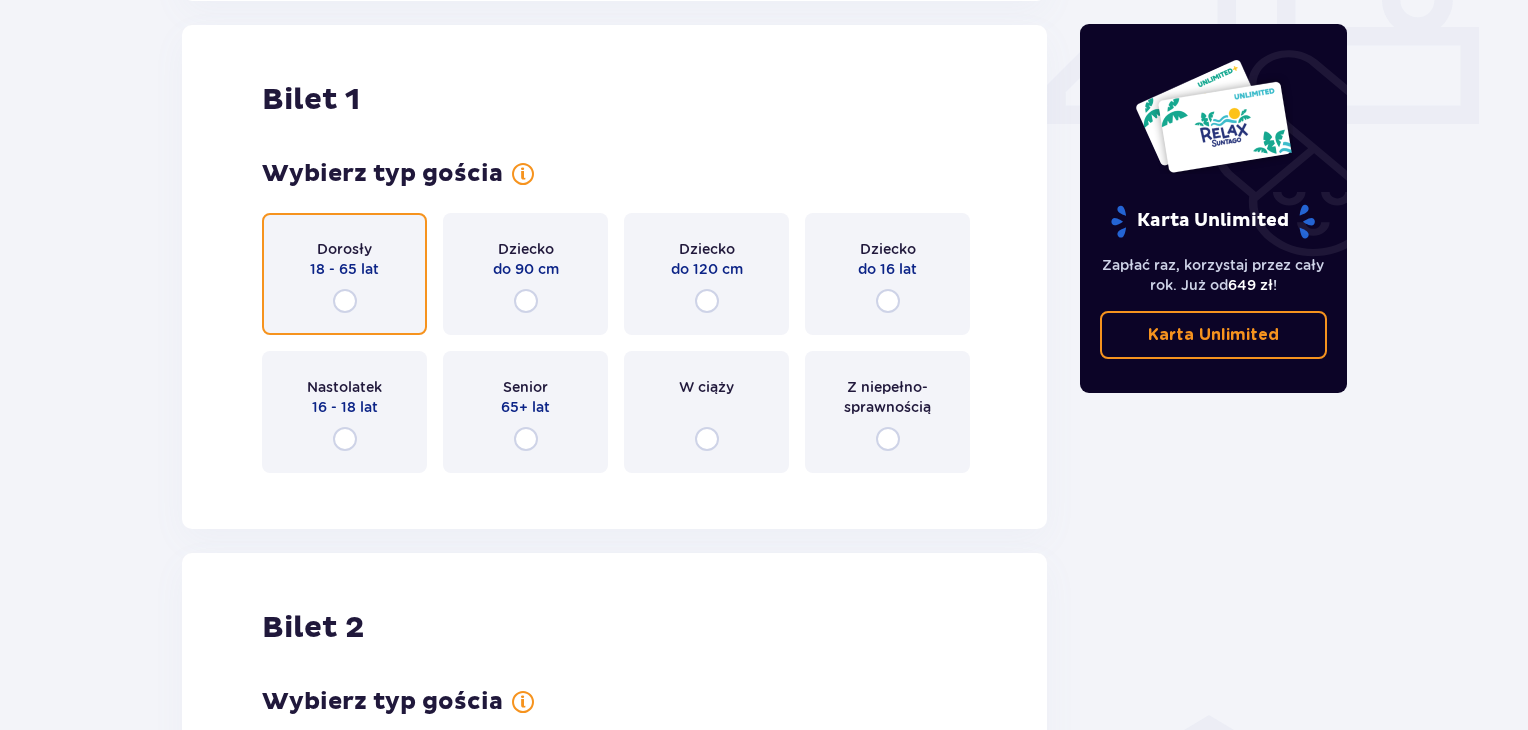 click at bounding box center [345, 301] 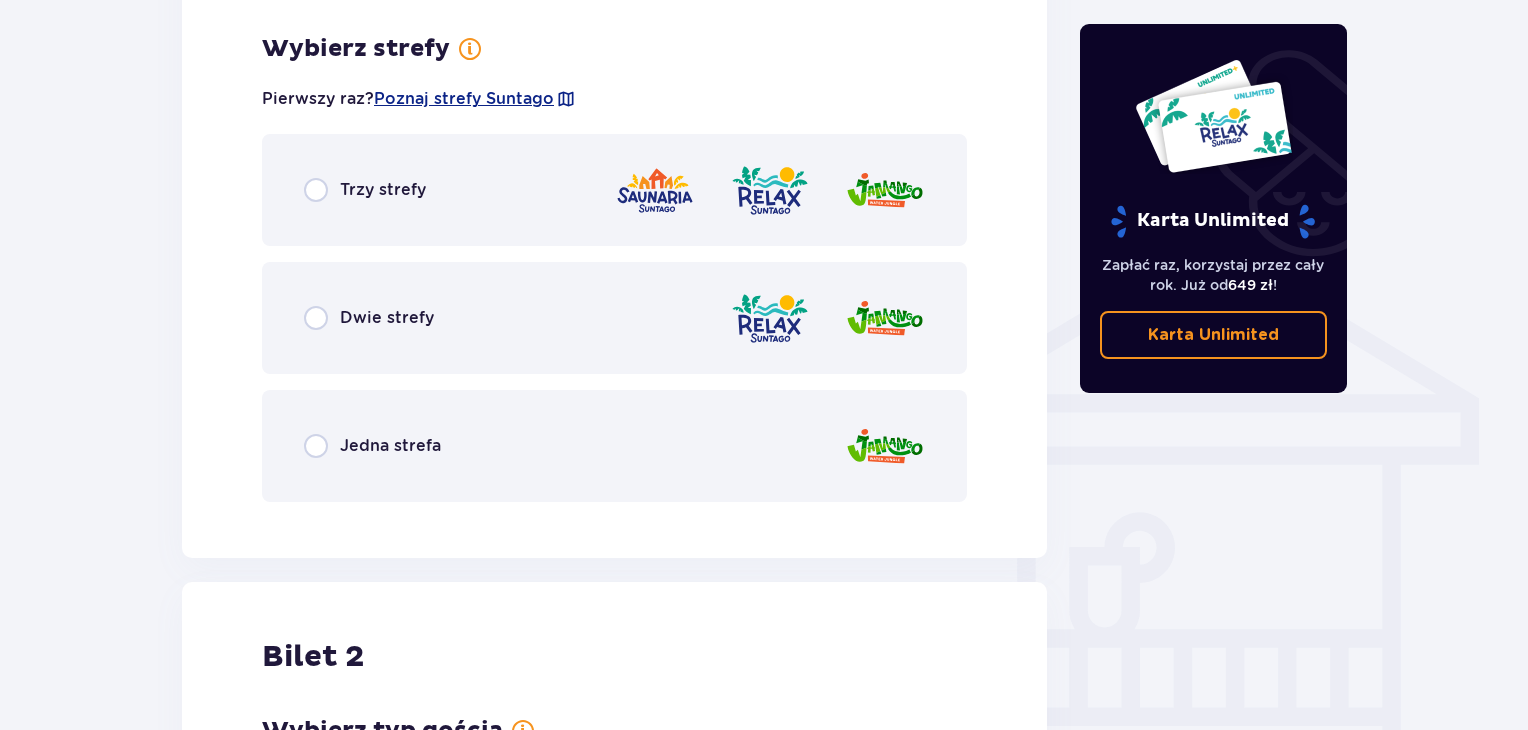 scroll, scrollTop: 1397, scrollLeft: 0, axis: vertical 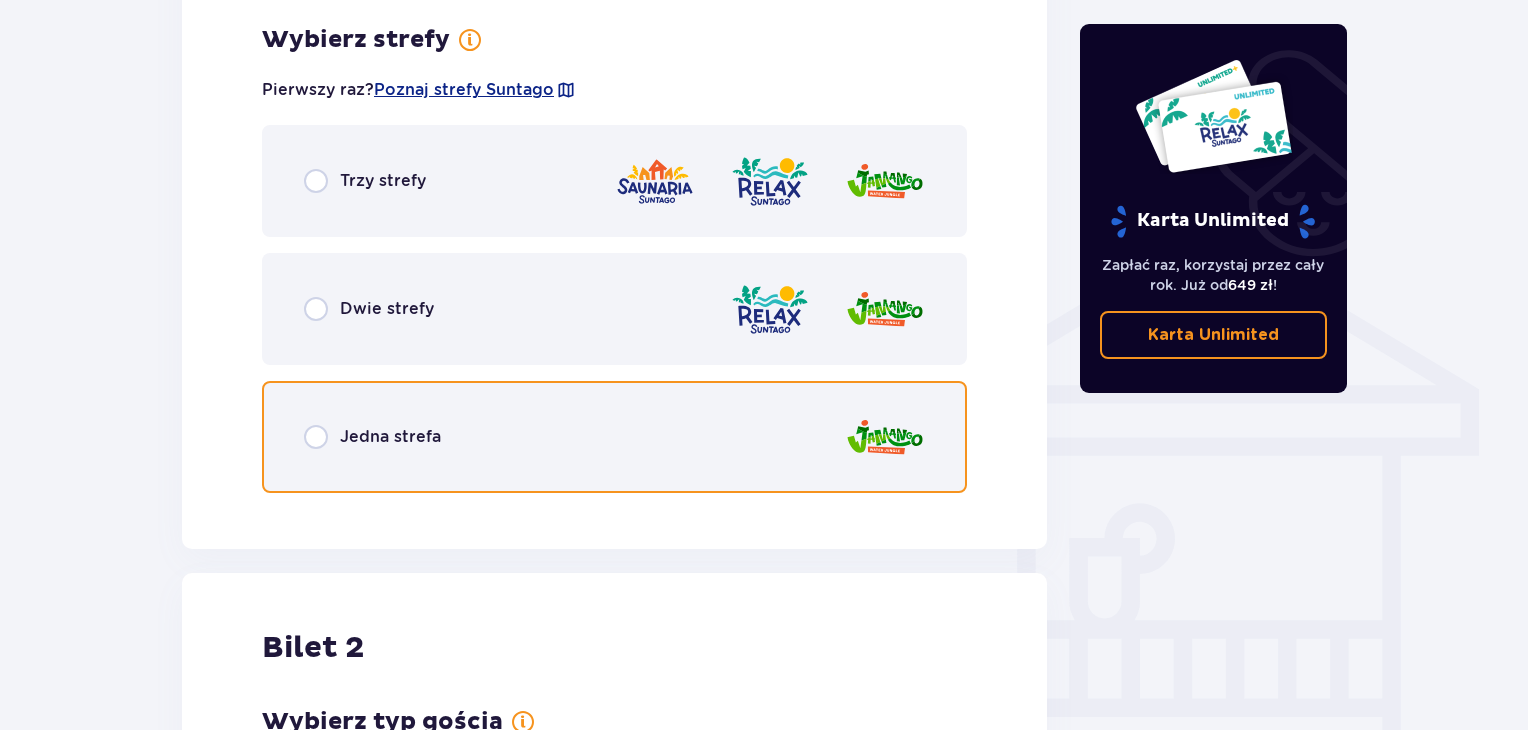 click at bounding box center [316, 437] 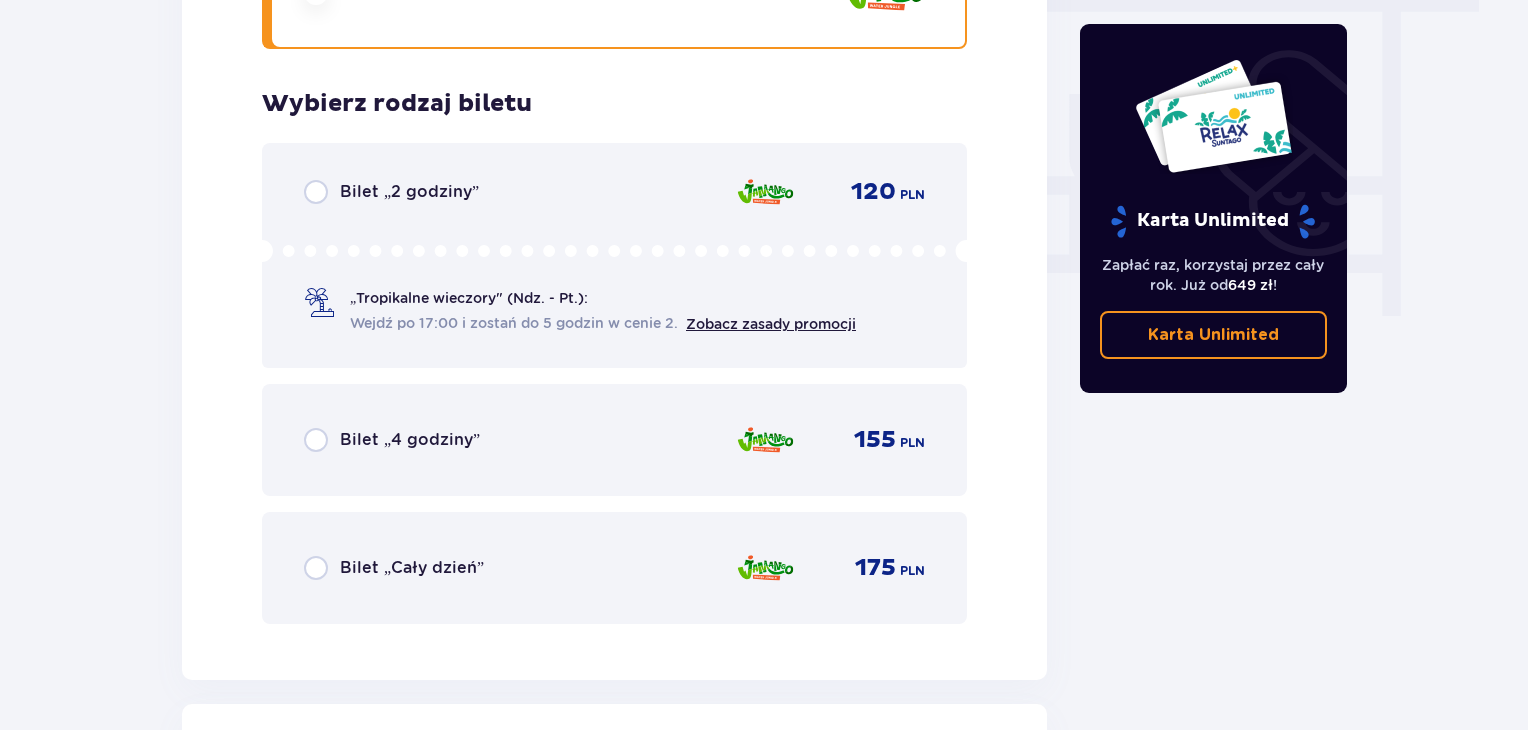 scroll, scrollTop: 1905, scrollLeft: 0, axis: vertical 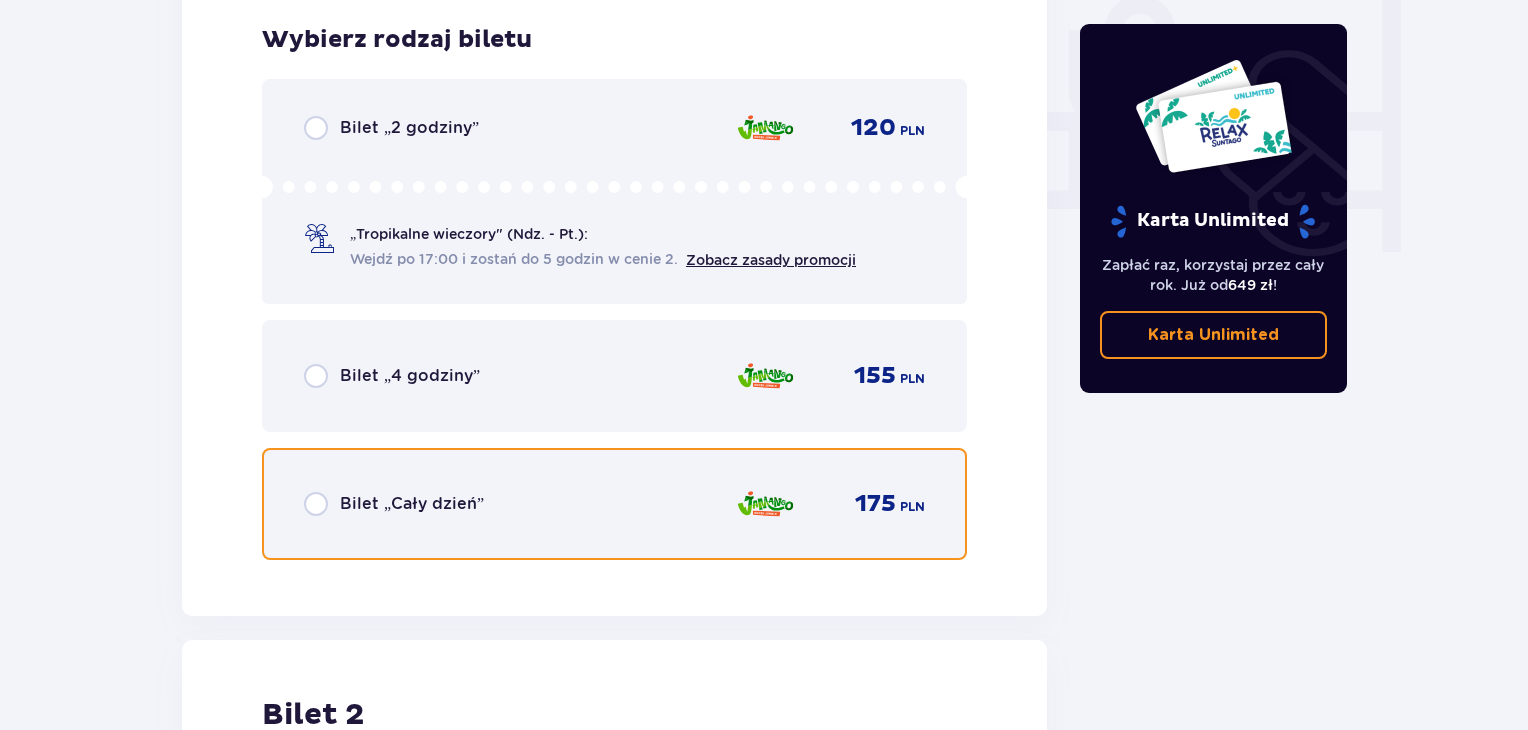 click at bounding box center (316, 504) 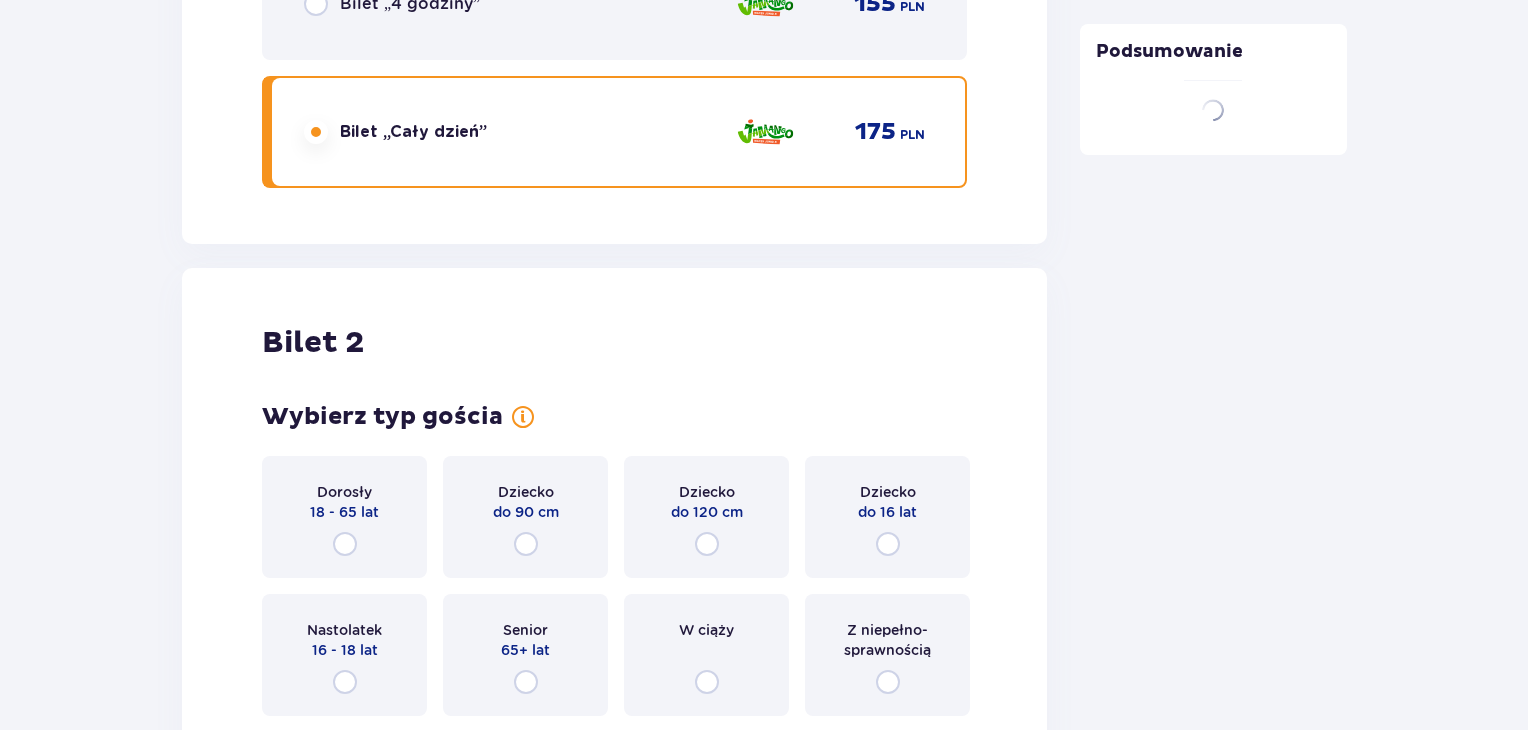 scroll, scrollTop: 2519, scrollLeft: 0, axis: vertical 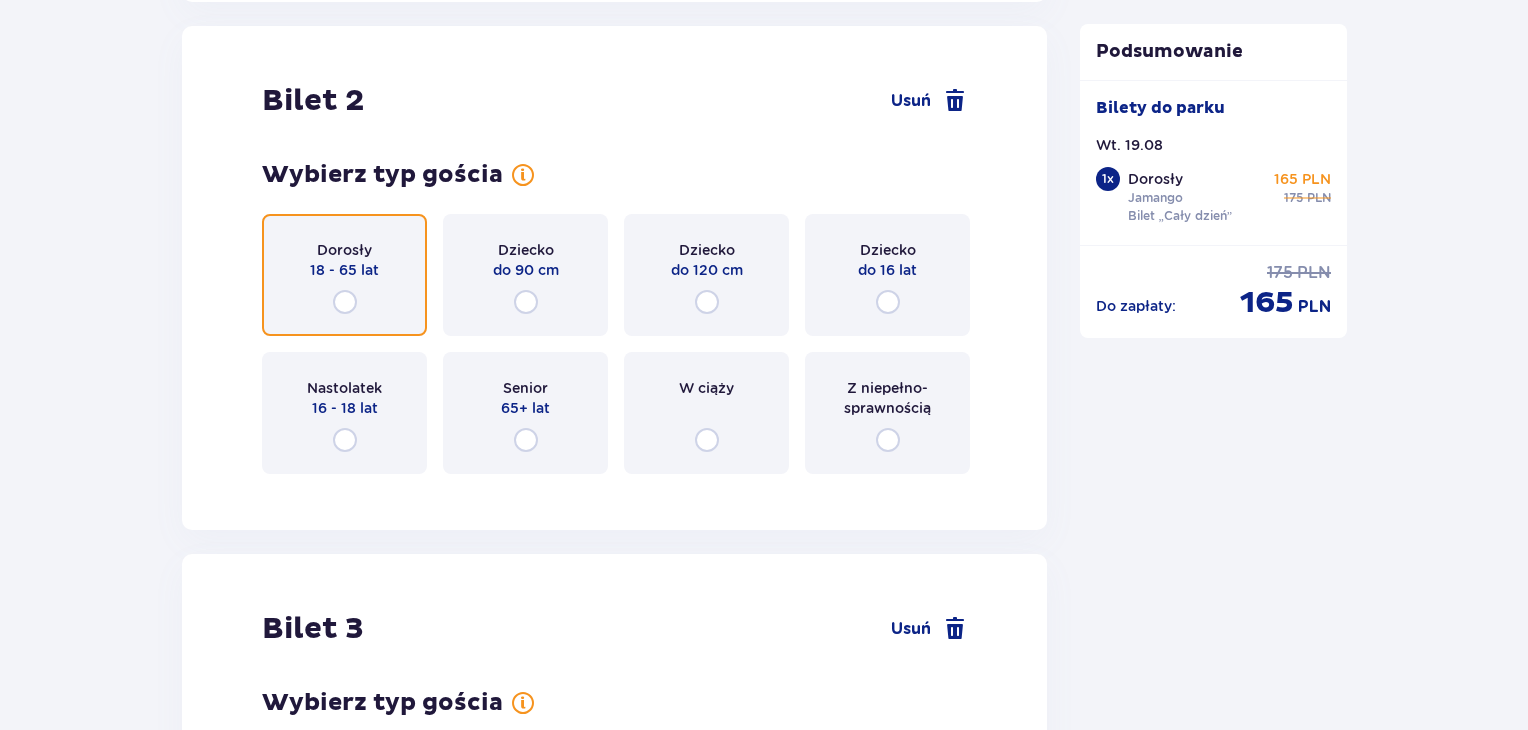 click at bounding box center (345, 302) 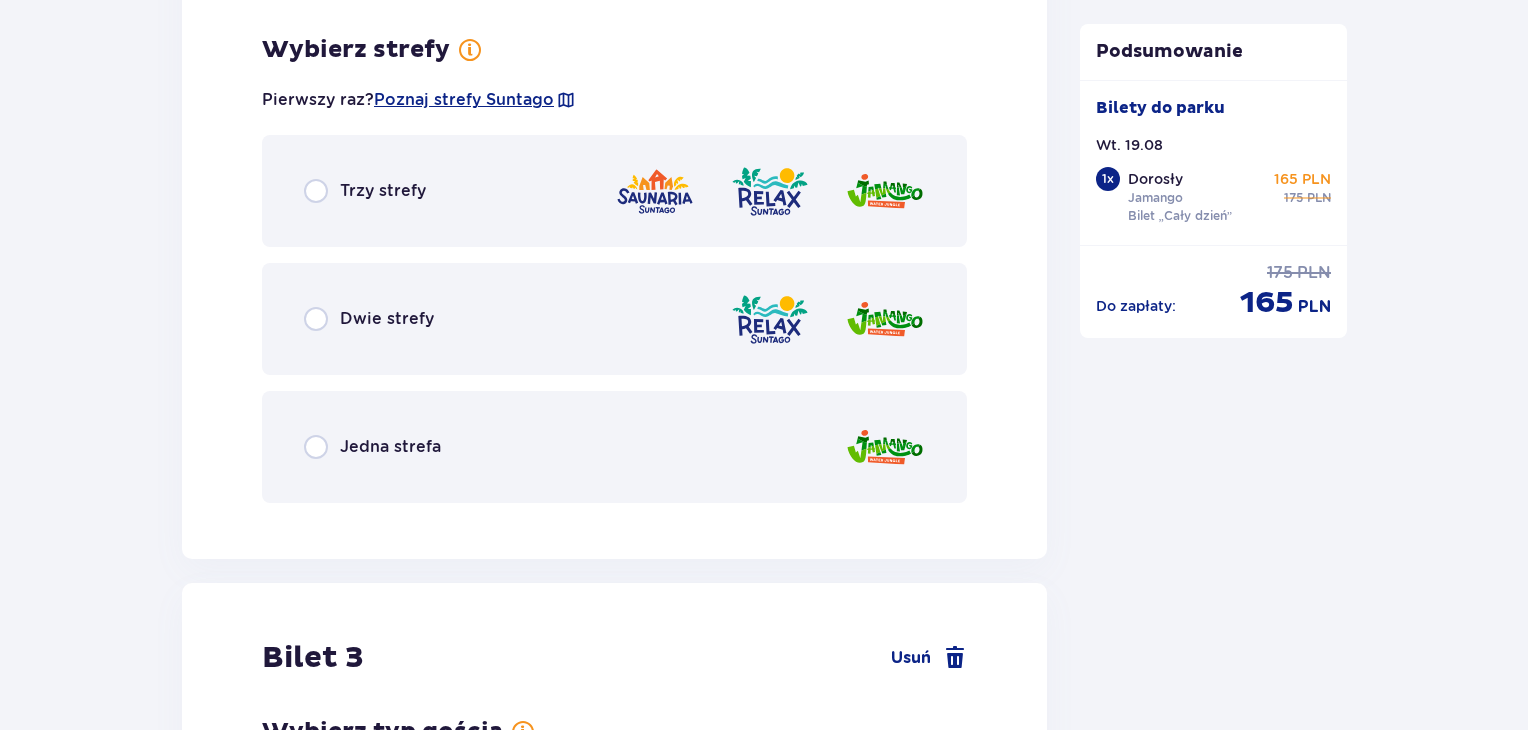 scroll, scrollTop: 3007, scrollLeft: 0, axis: vertical 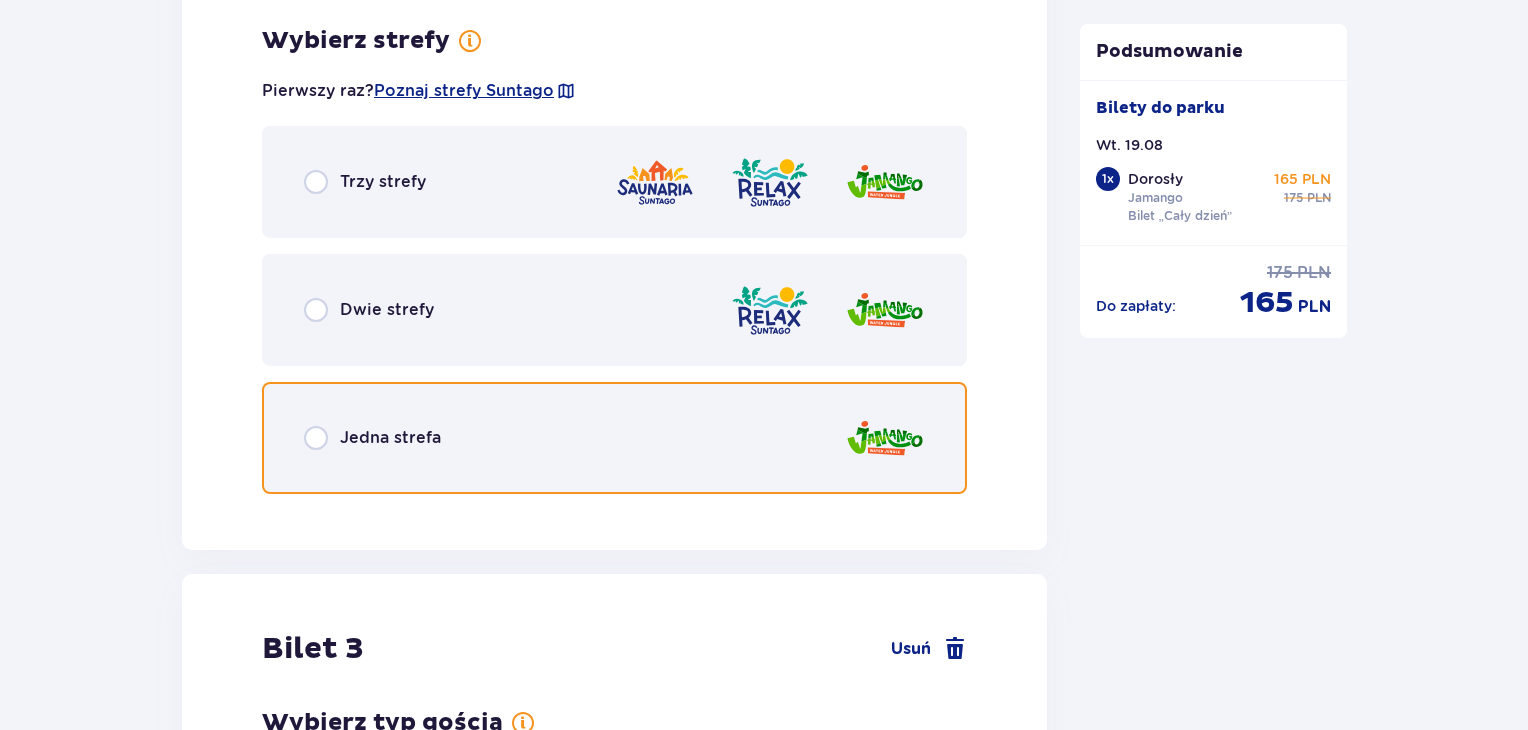 click at bounding box center [316, 438] 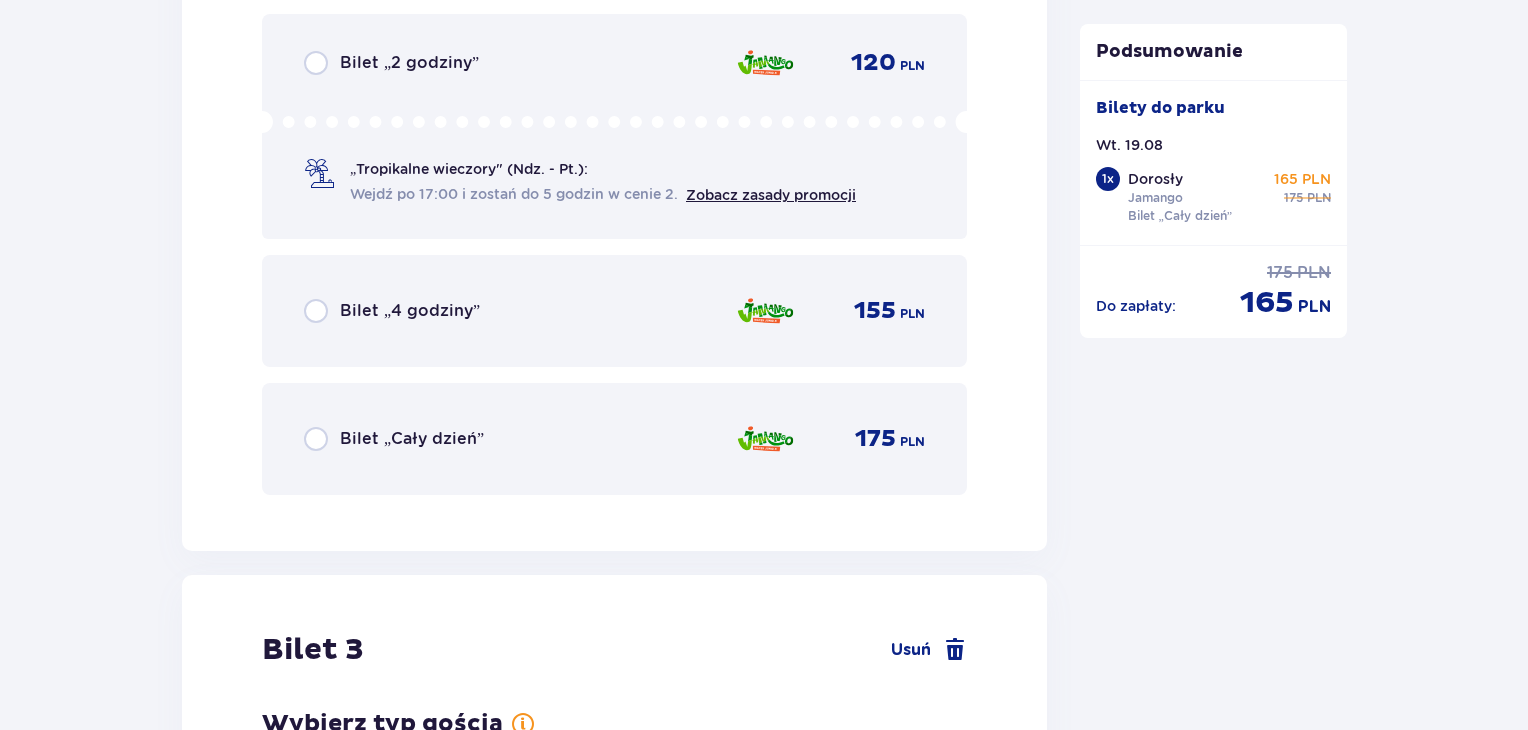 scroll, scrollTop: 3615, scrollLeft: 0, axis: vertical 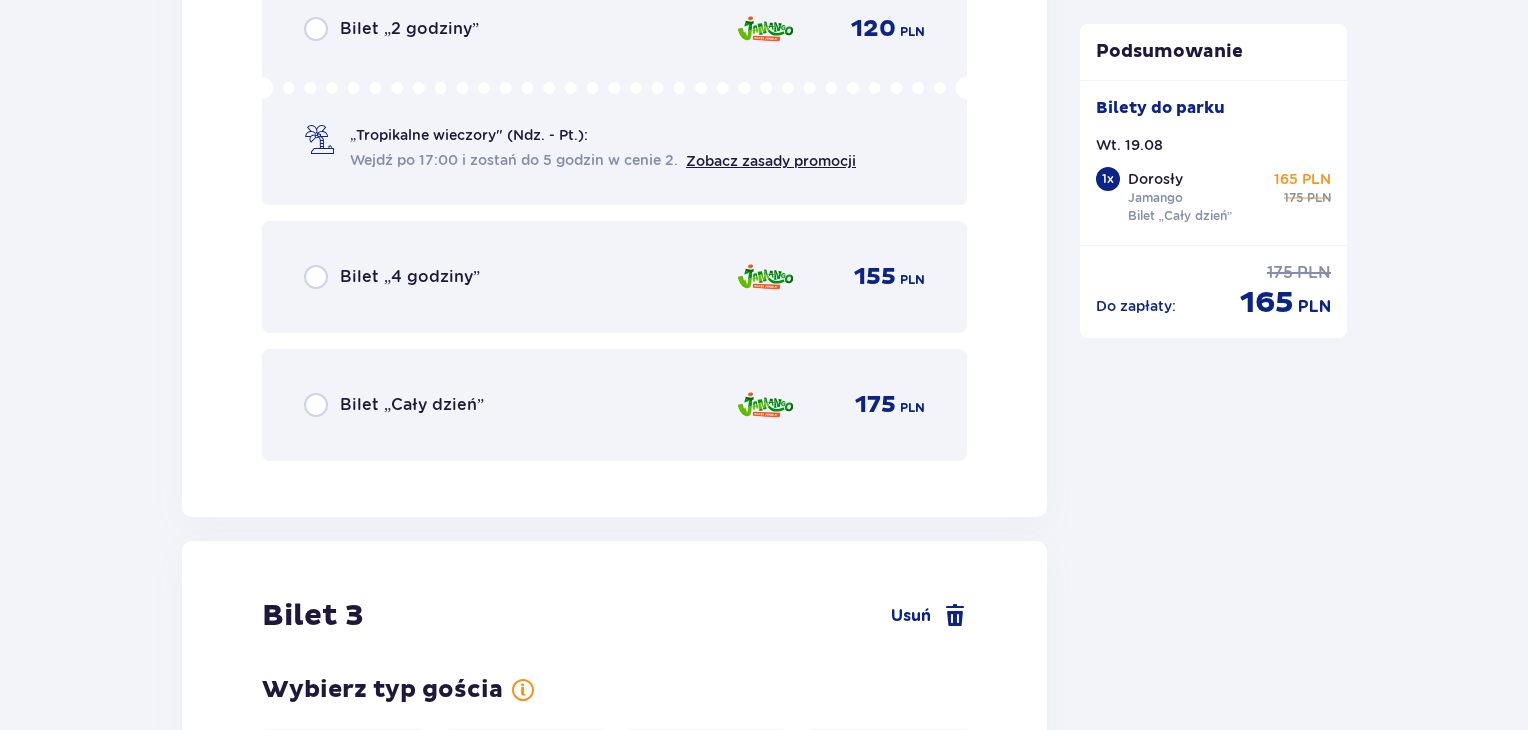 drag, startPoint x: 335, startPoint y: 409, endPoint x: 372, endPoint y: 417, distance: 37.85499 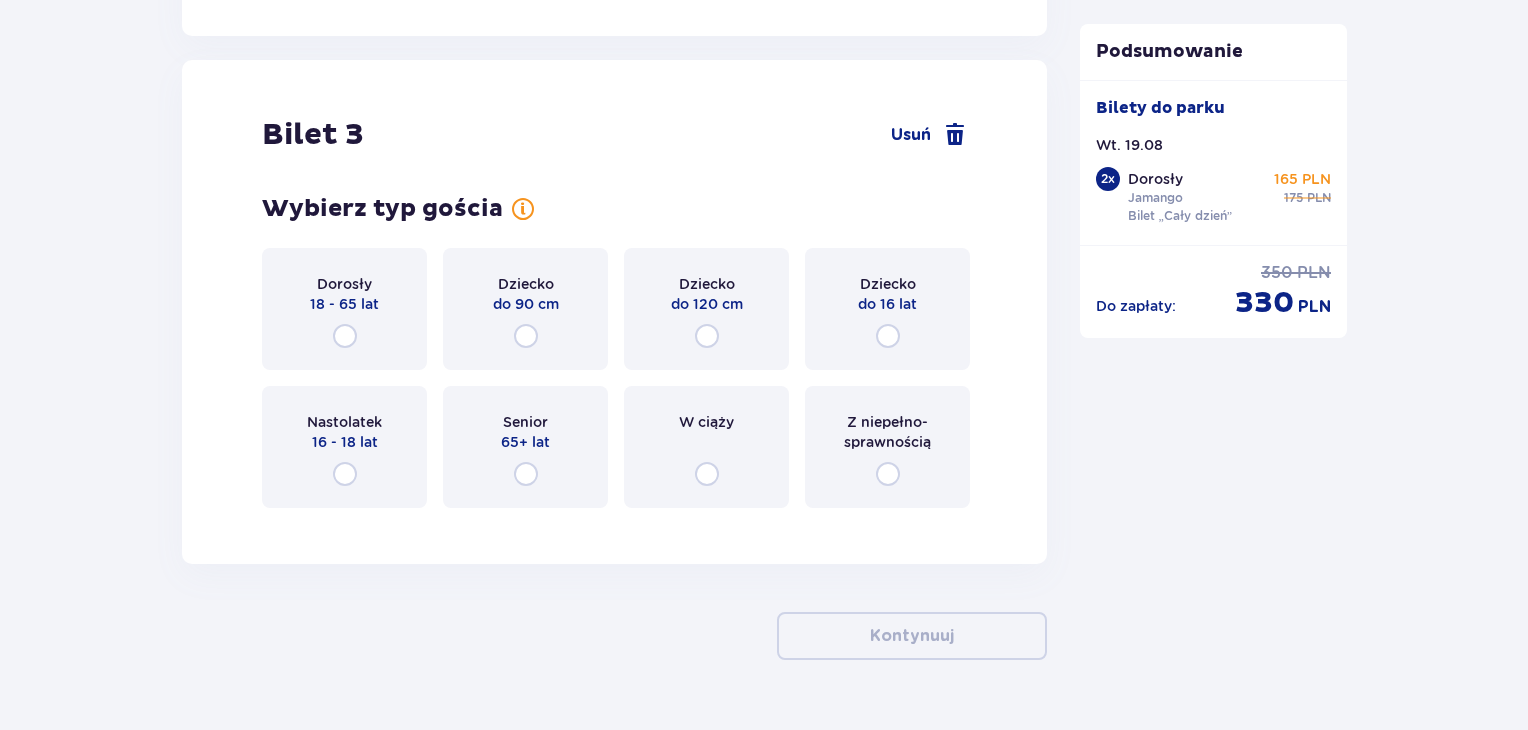 scroll, scrollTop: 4129, scrollLeft: 0, axis: vertical 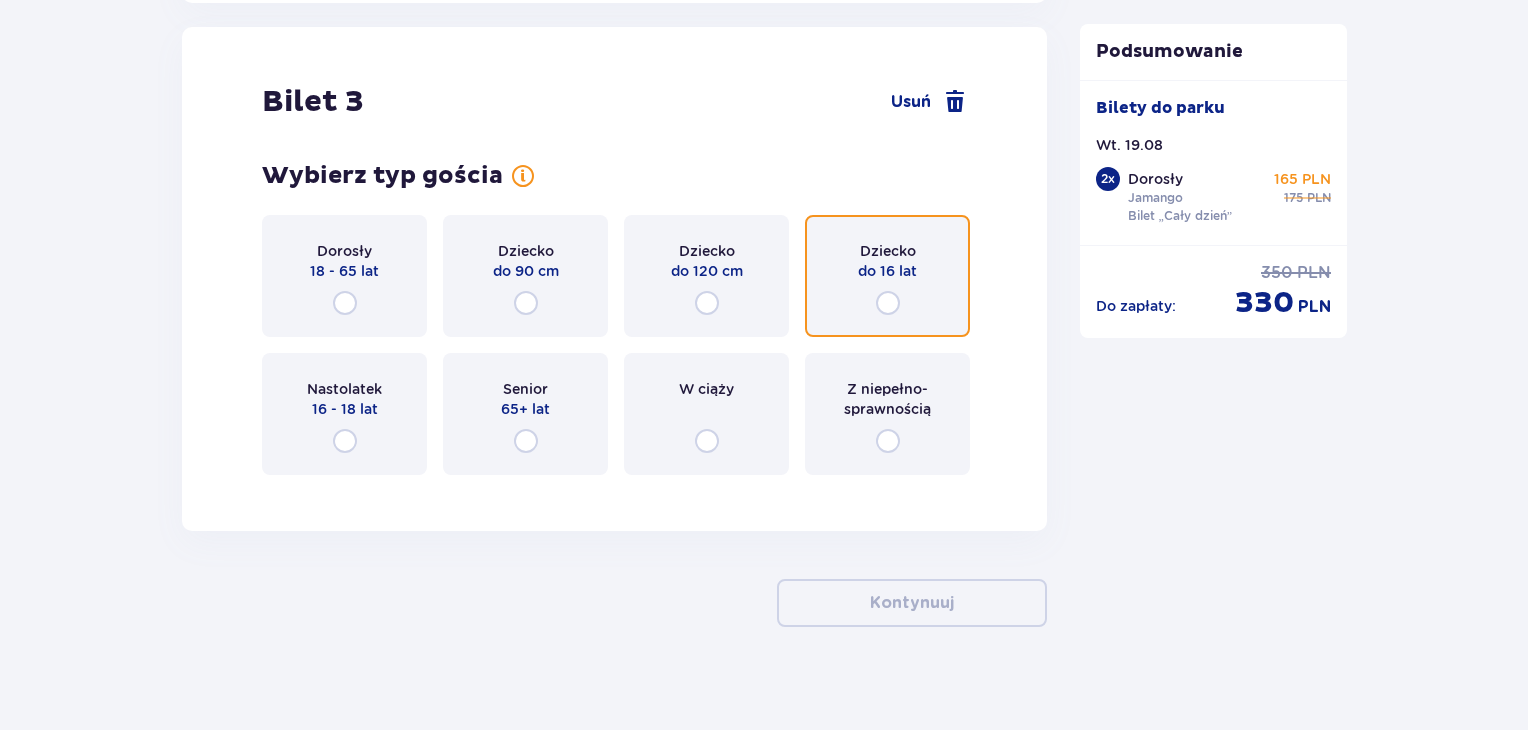 click at bounding box center (888, 303) 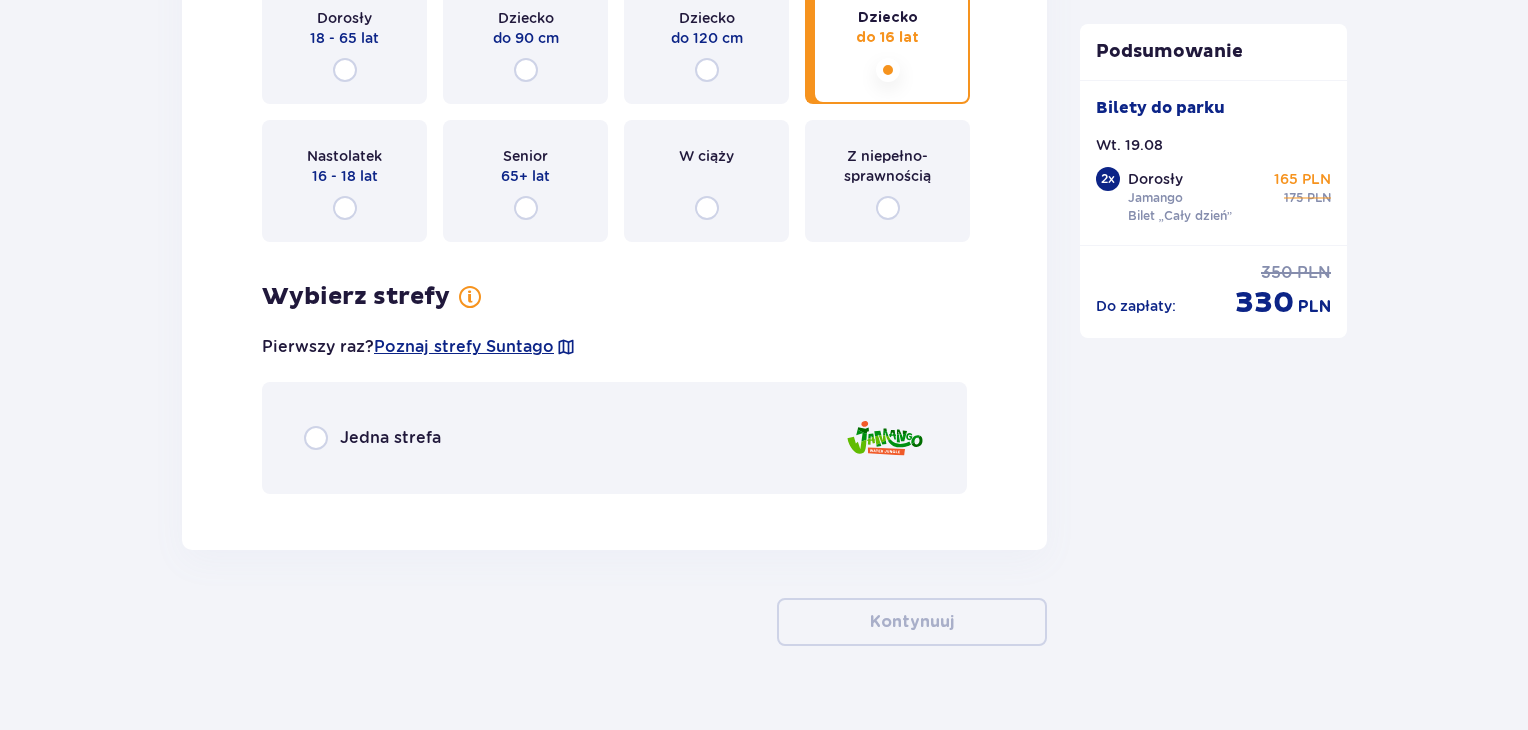 scroll, scrollTop: 4396, scrollLeft: 0, axis: vertical 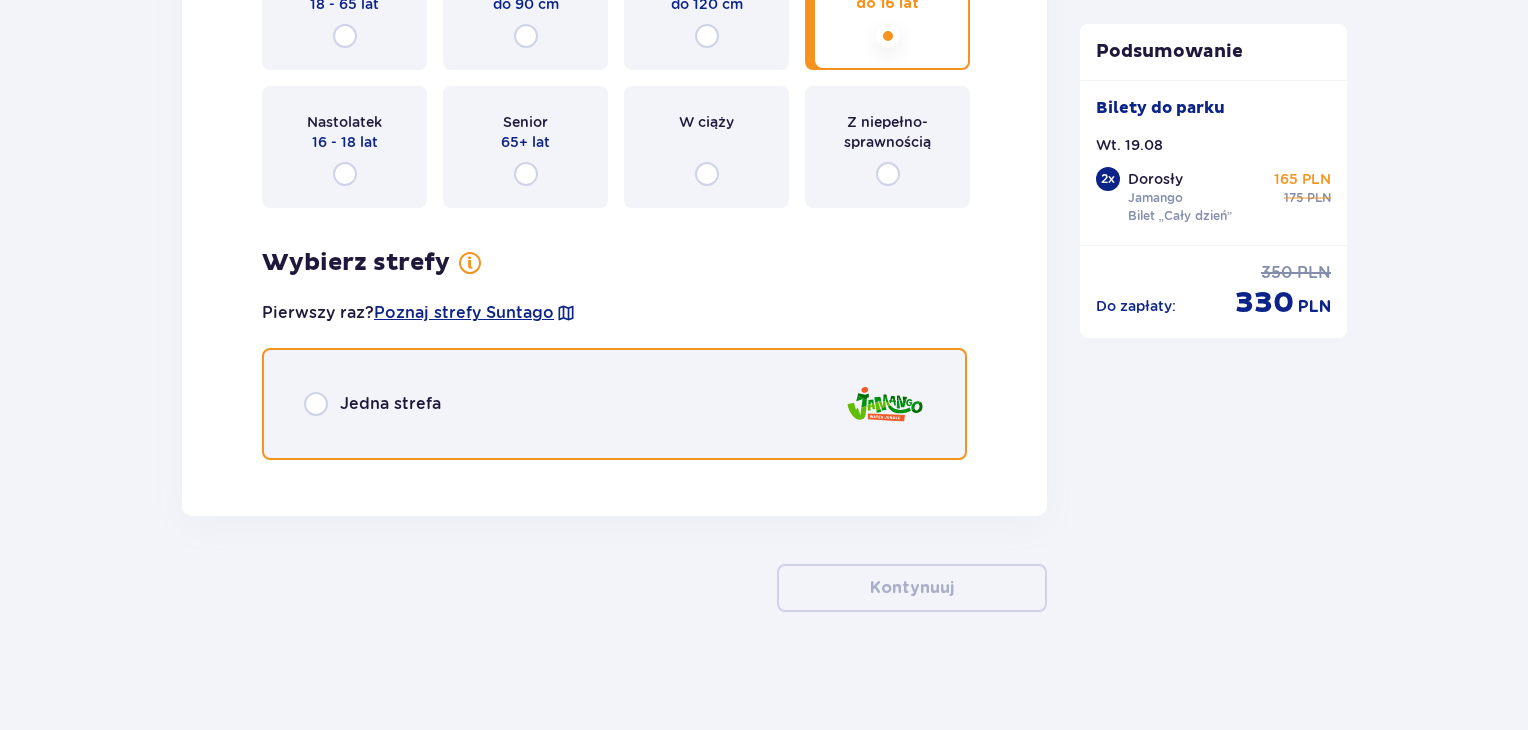 click at bounding box center (316, 404) 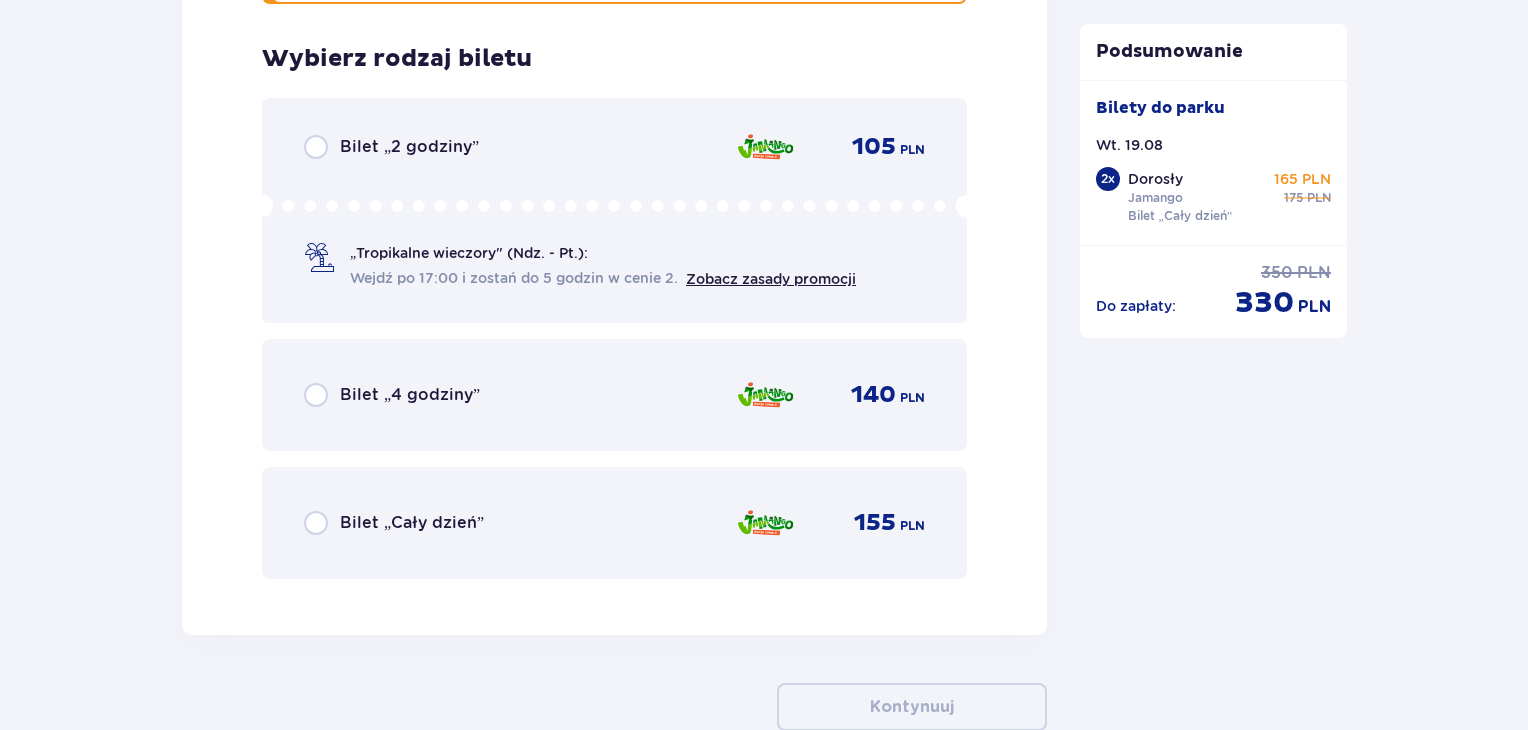 scroll, scrollTop: 4869, scrollLeft: 0, axis: vertical 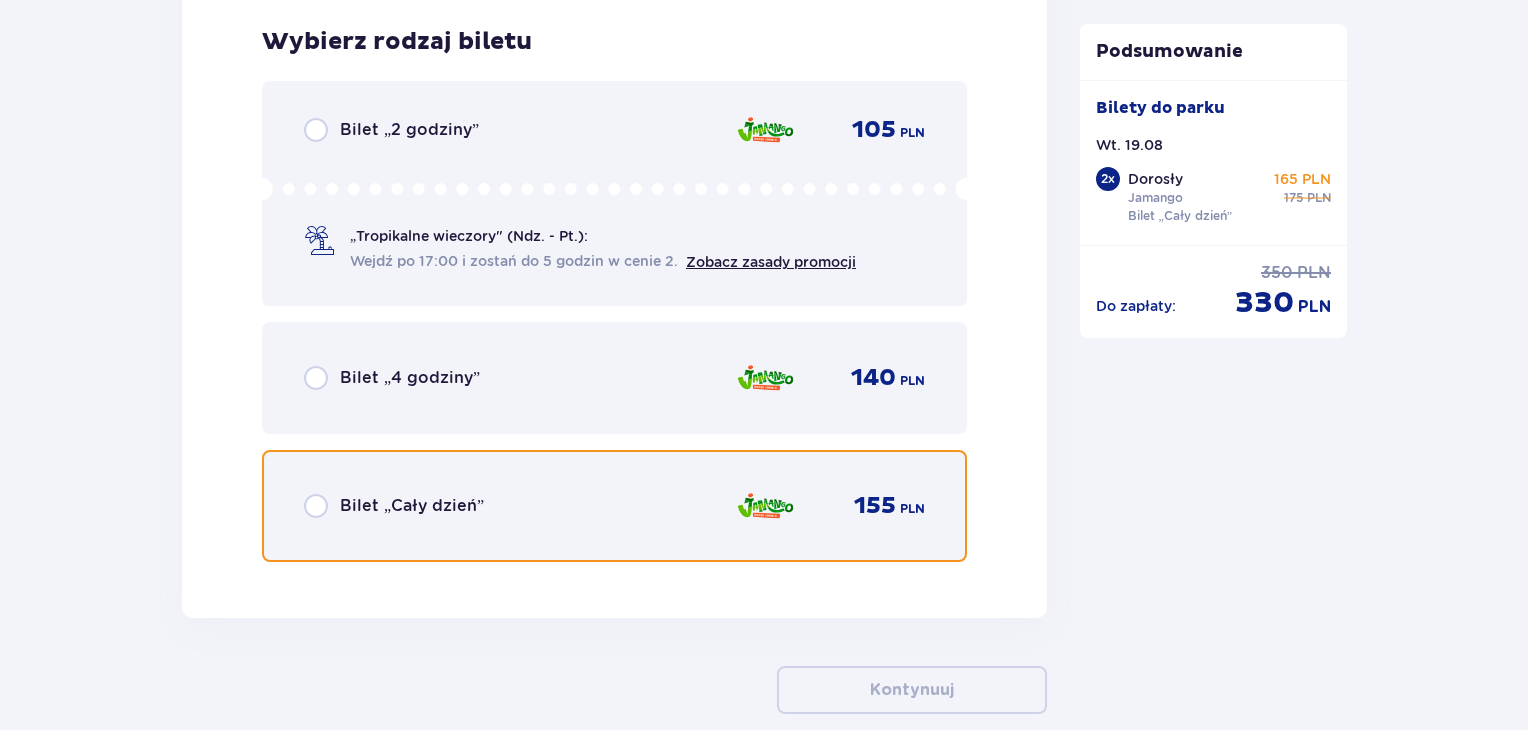 click at bounding box center [316, 506] 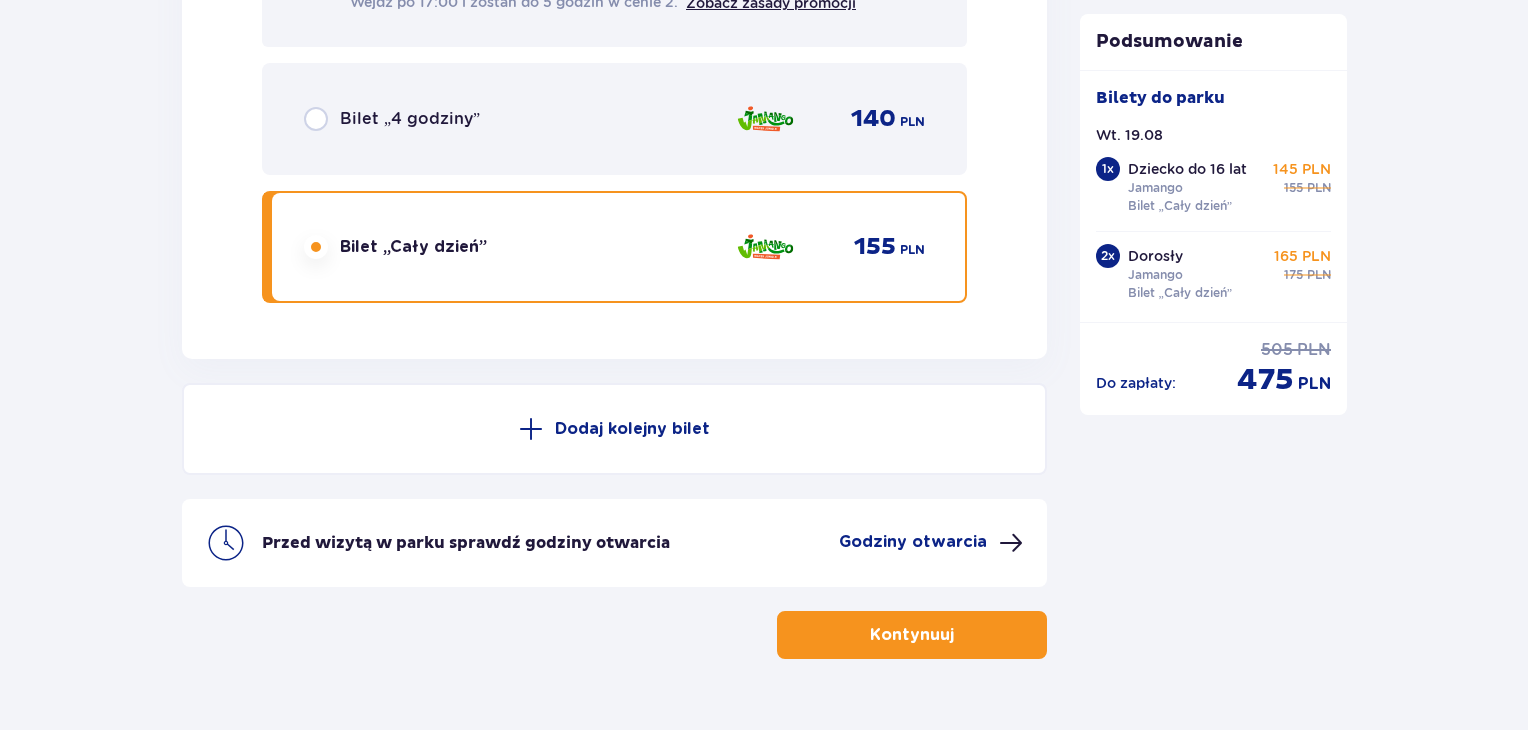 scroll, scrollTop: 5173, scrollLeft: 0, axis: vertical 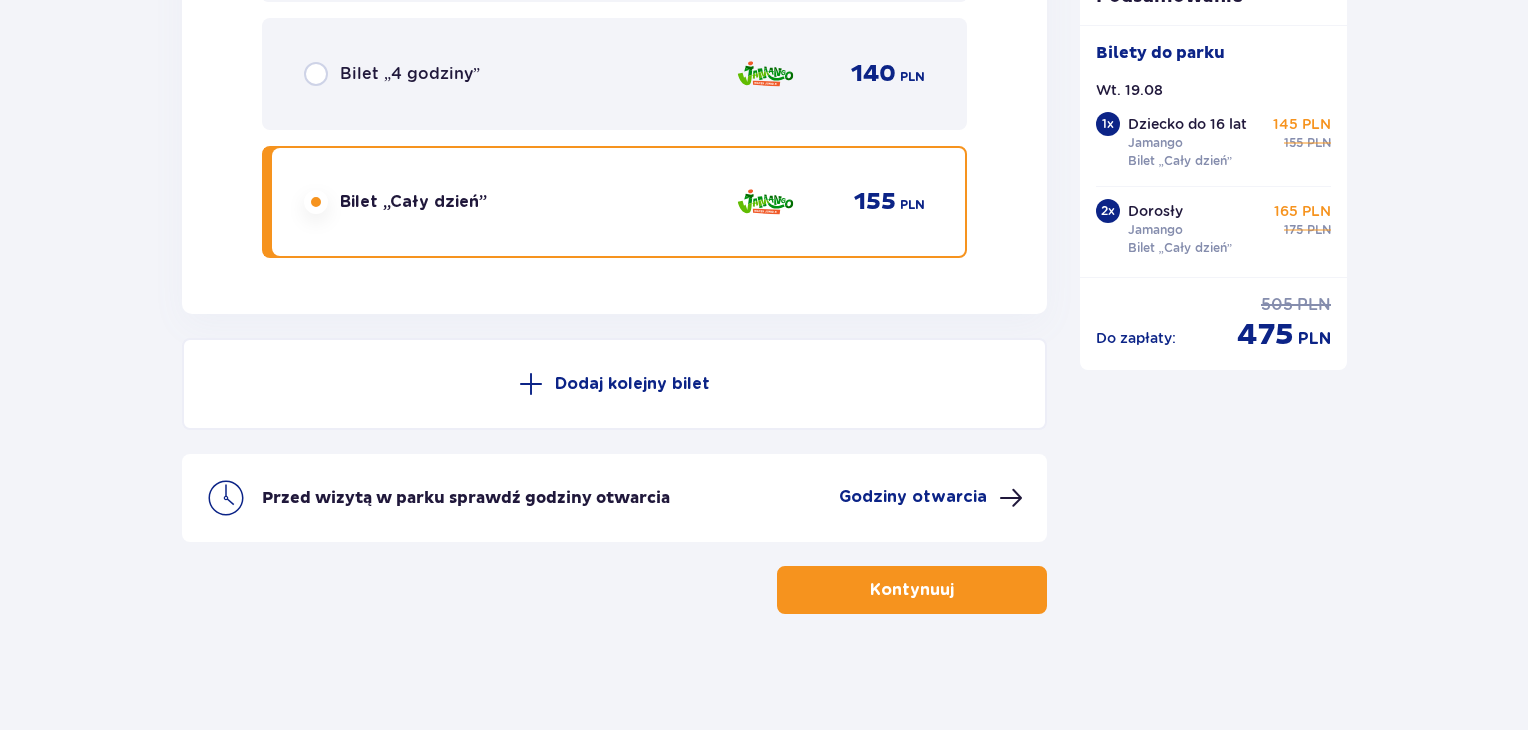 click on "Kontynuuj" at bounding box center [912, 590] 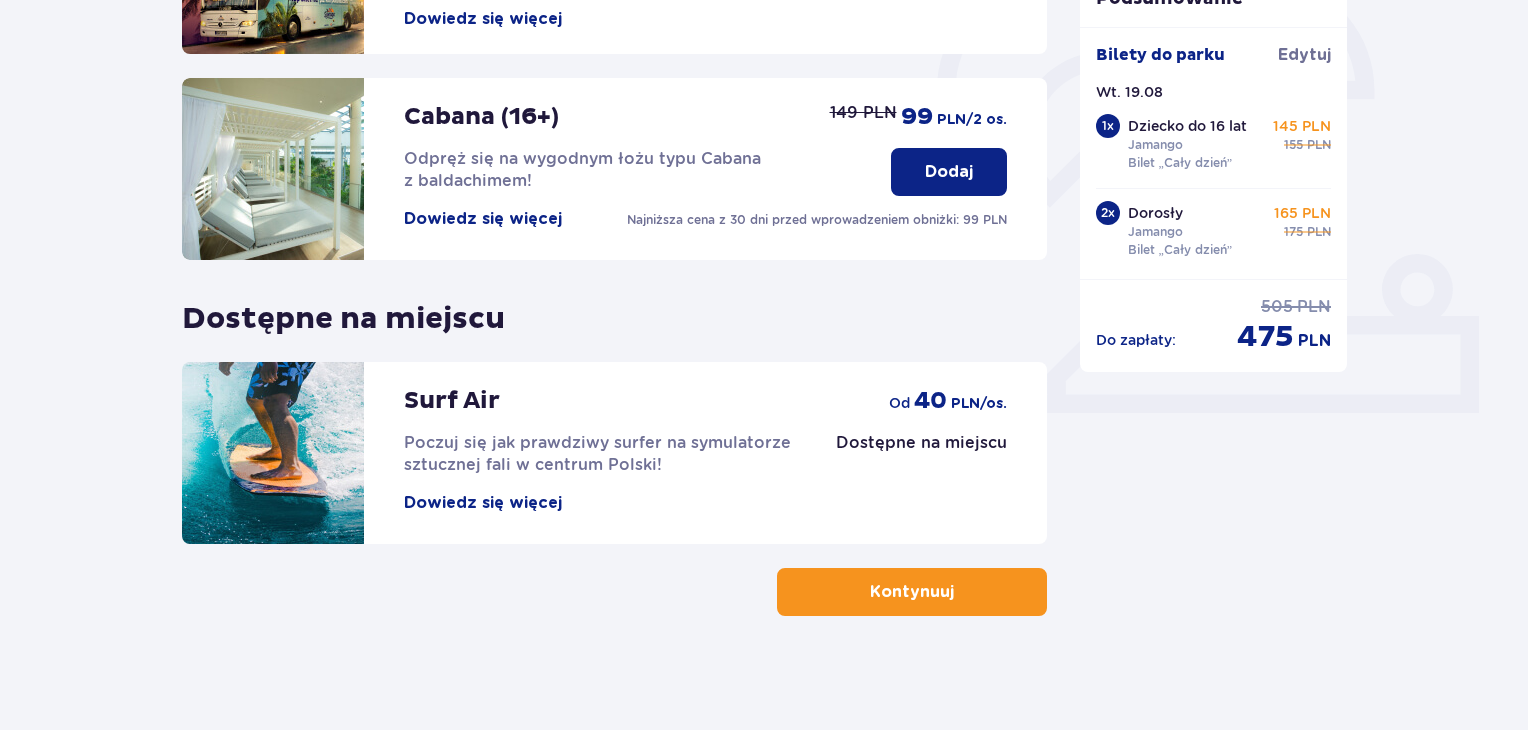 scroll, scrollTop: 626, scrollLeft: 0, axis: vertical 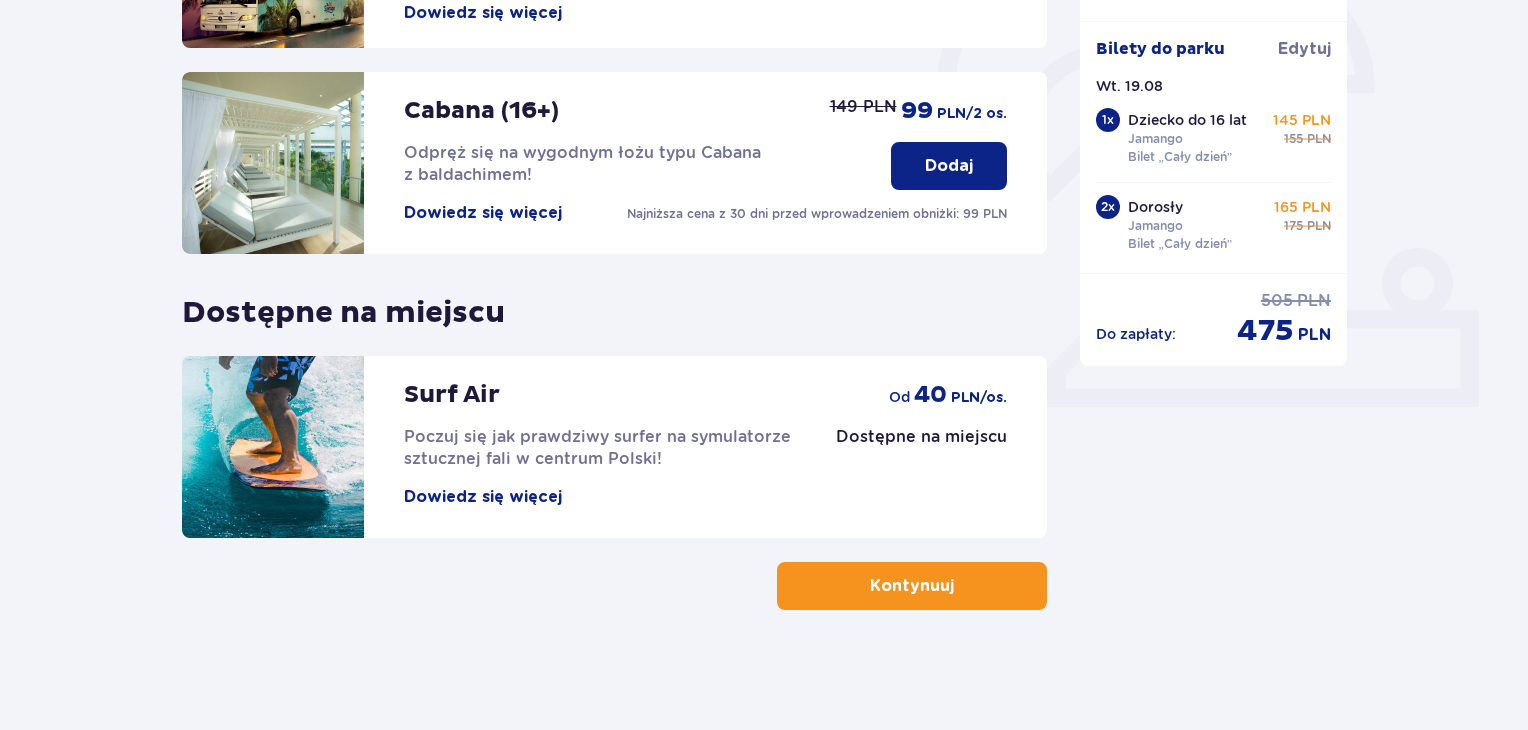 click on "Kontynuuj" at bounding box center (912, 586) 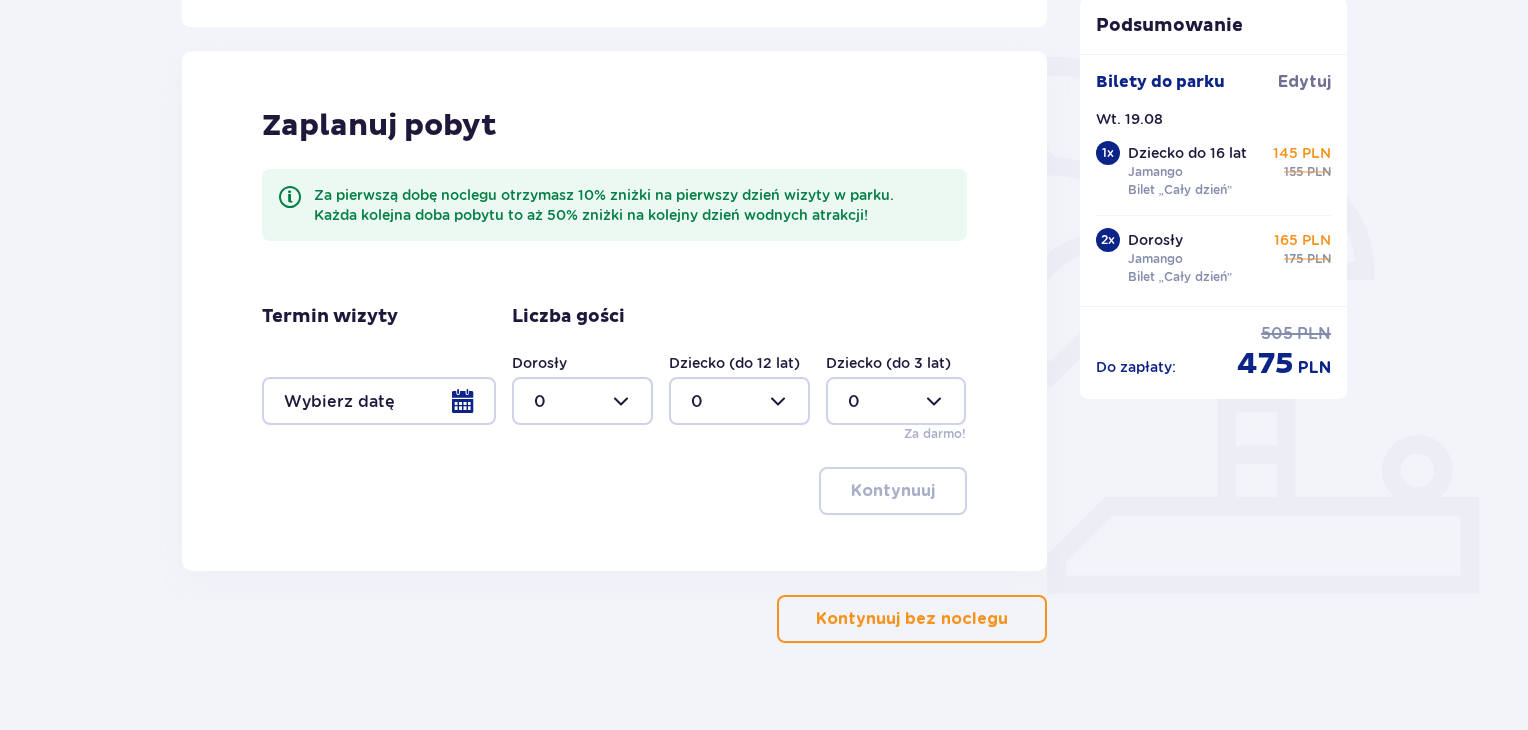 scroll, scrollTop: 472, scrollLeft: 0, axis: vertical 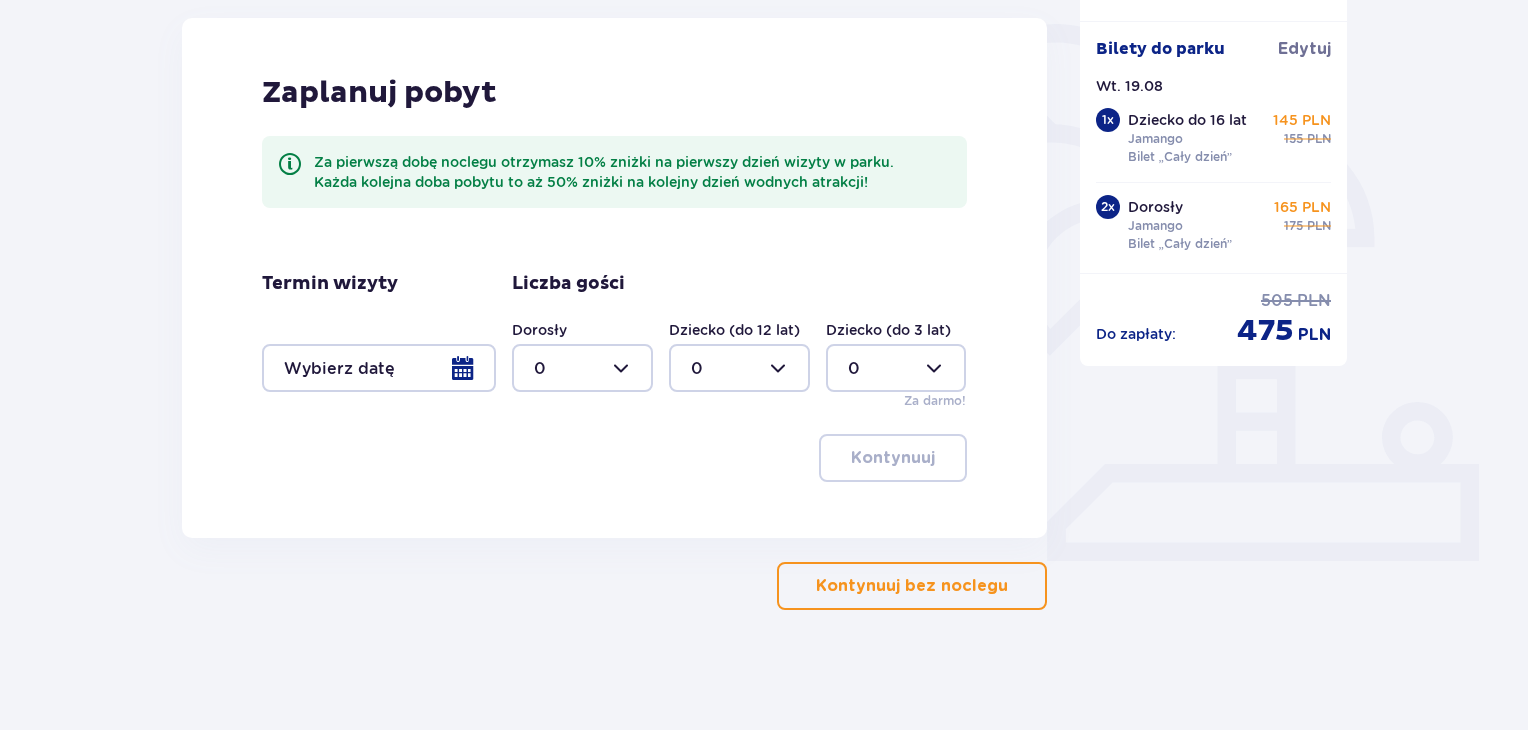 click on "Kontynuuj bez noclegu" at bounding box center [912, 586] 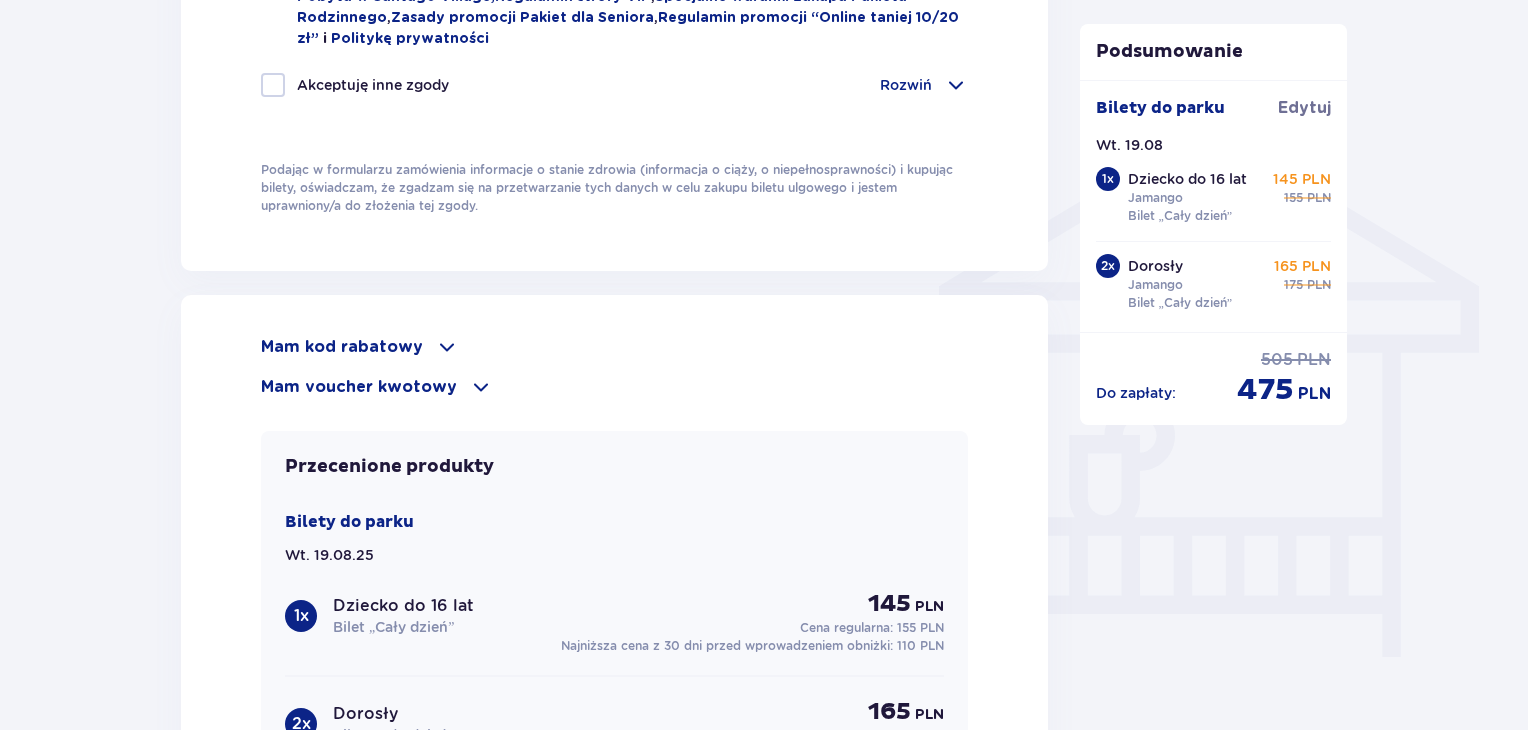 scroll, scrollTop: 1700, scrollLeft: 0, axis: vertical 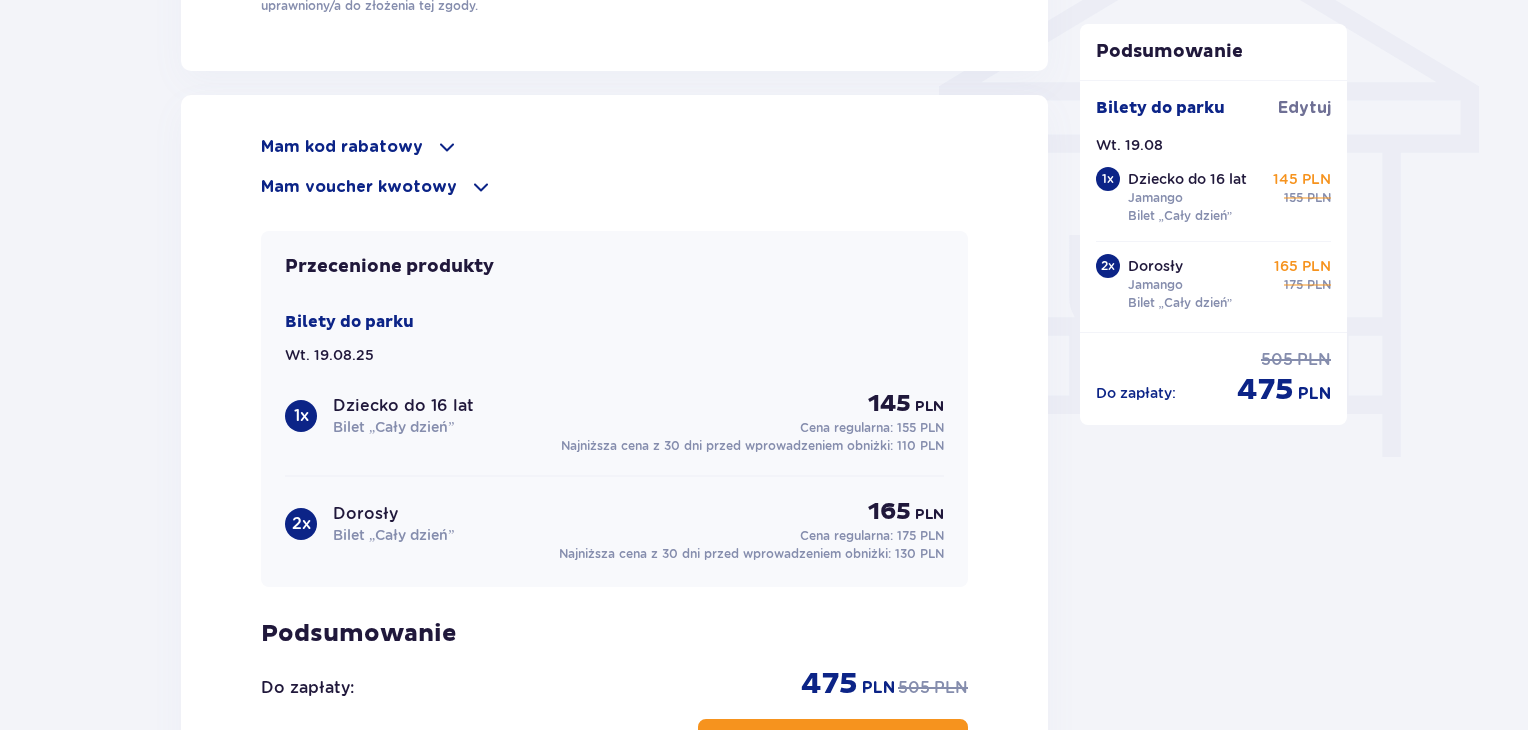 click on "Mam kod rabatowy" at bounding box center (614, 147) 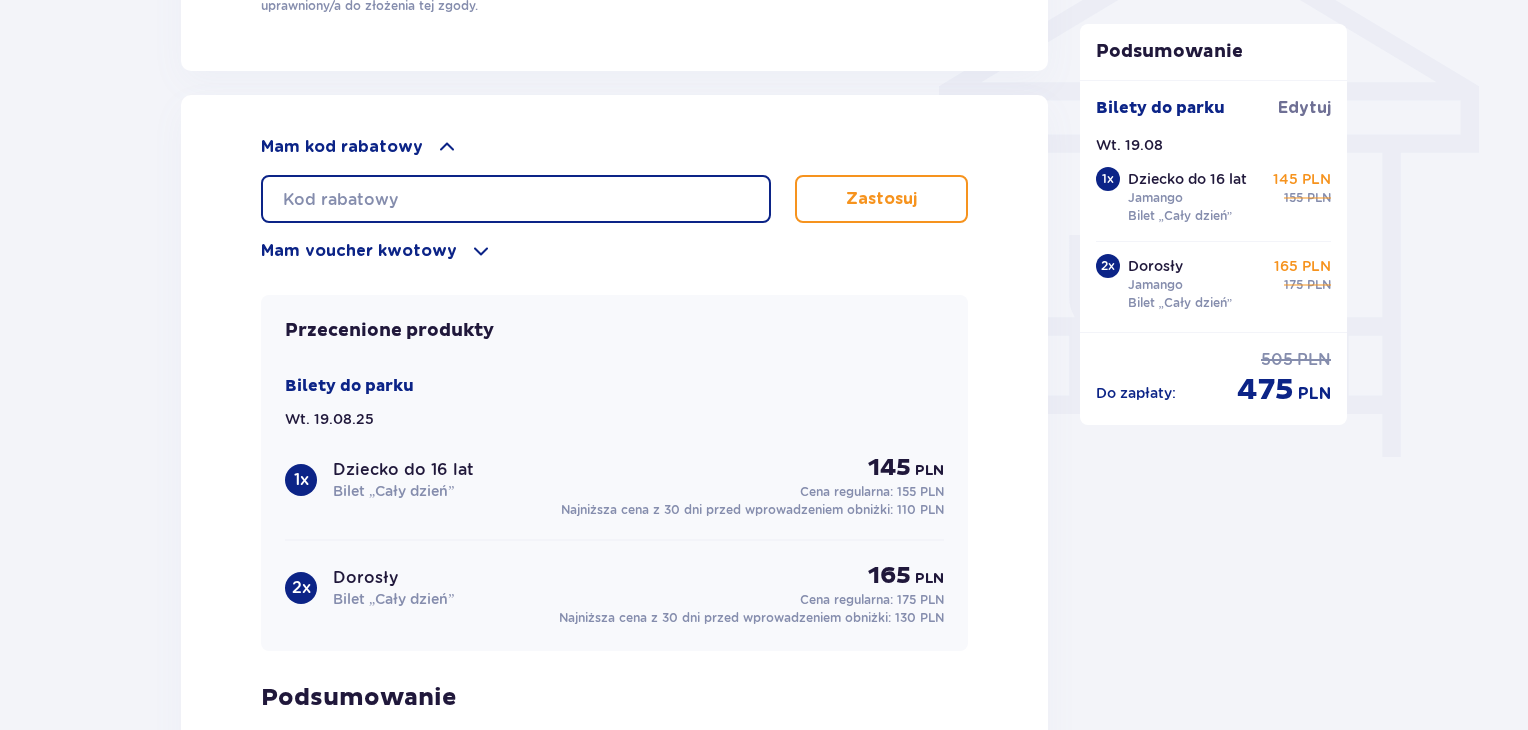 click at bounding box center (516, 199) 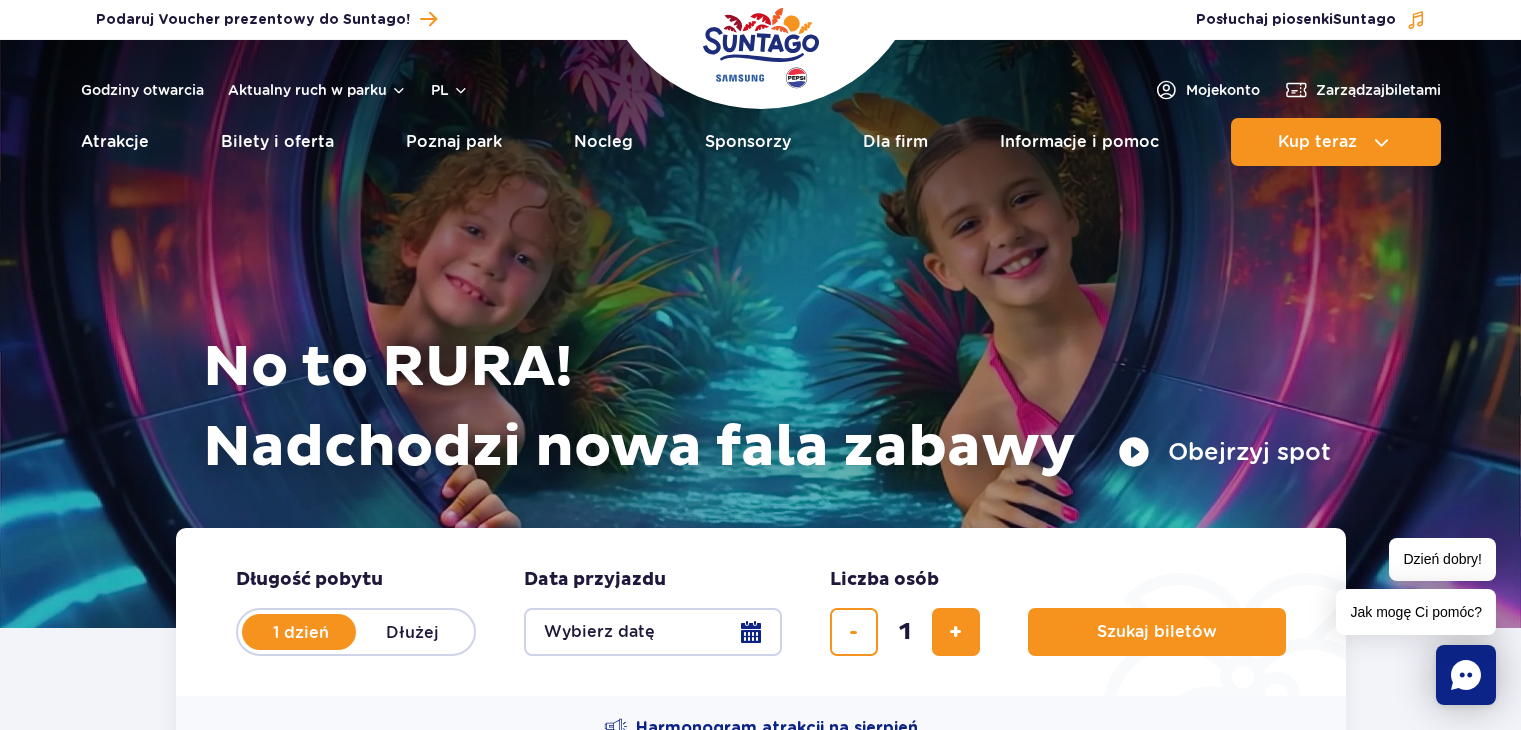 scroll, scrollTop: 0, scrollLeft: 0, axis: both 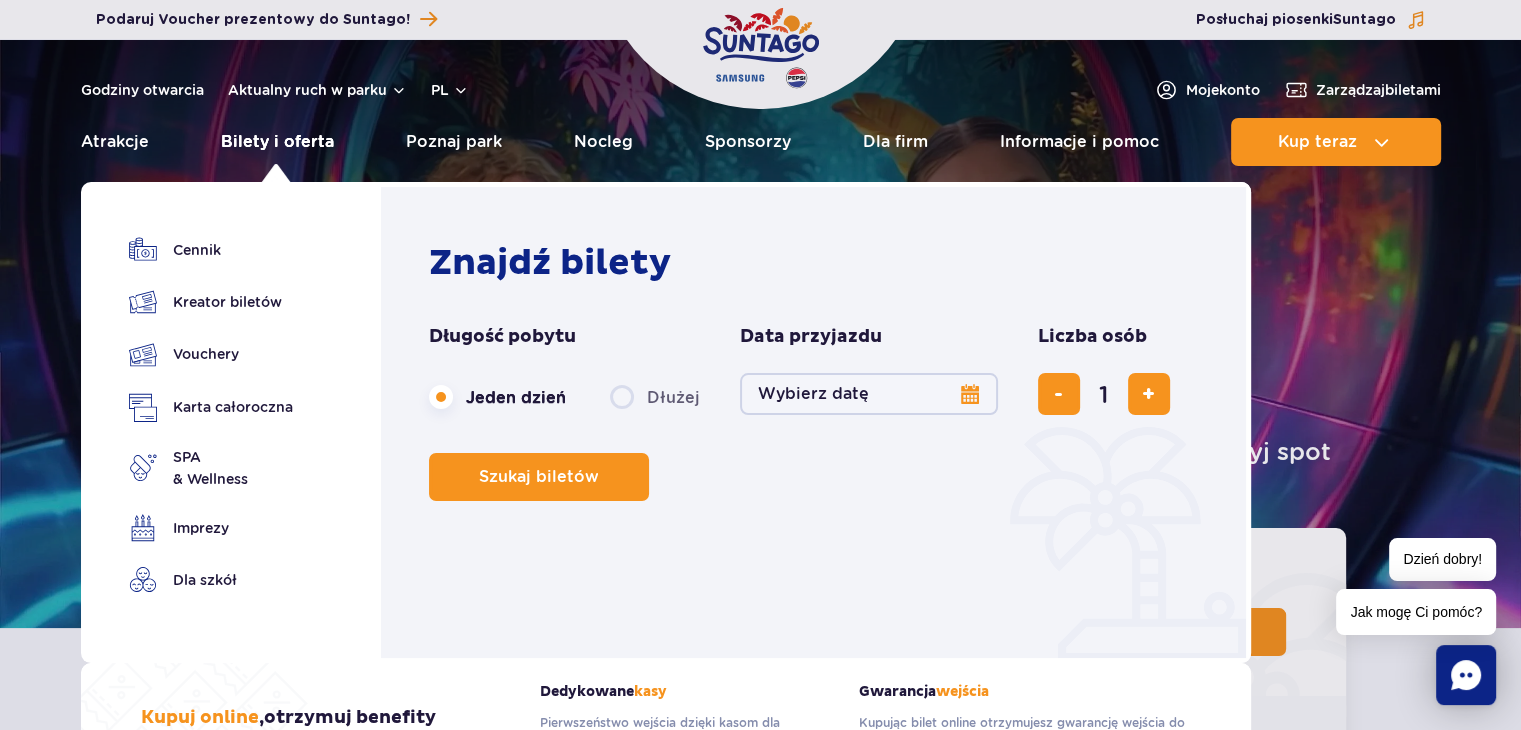 click on "Bilety i oferta" at bounding box center [277, 142] 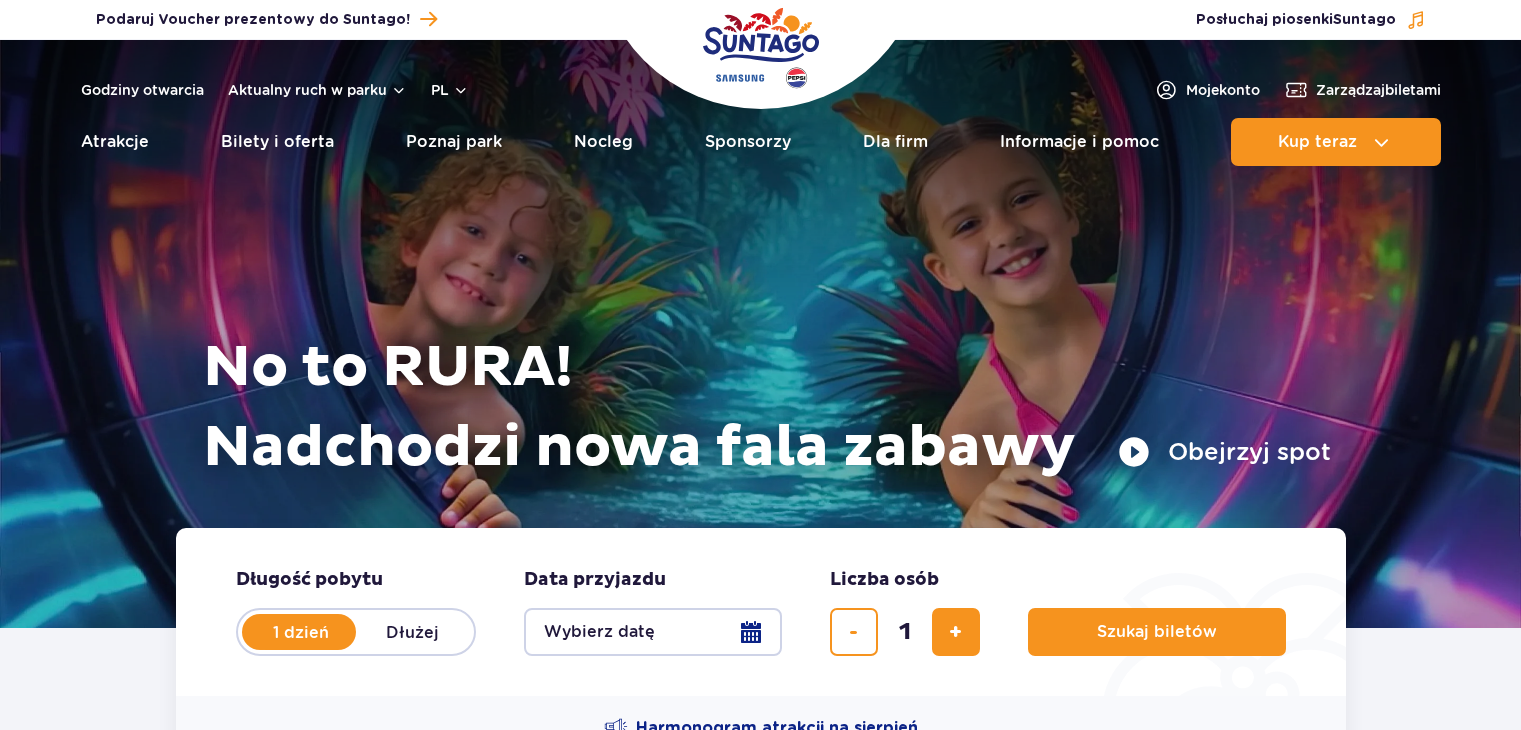 scroll, scrollTop: 0, scrollLeft: 0, axis: both 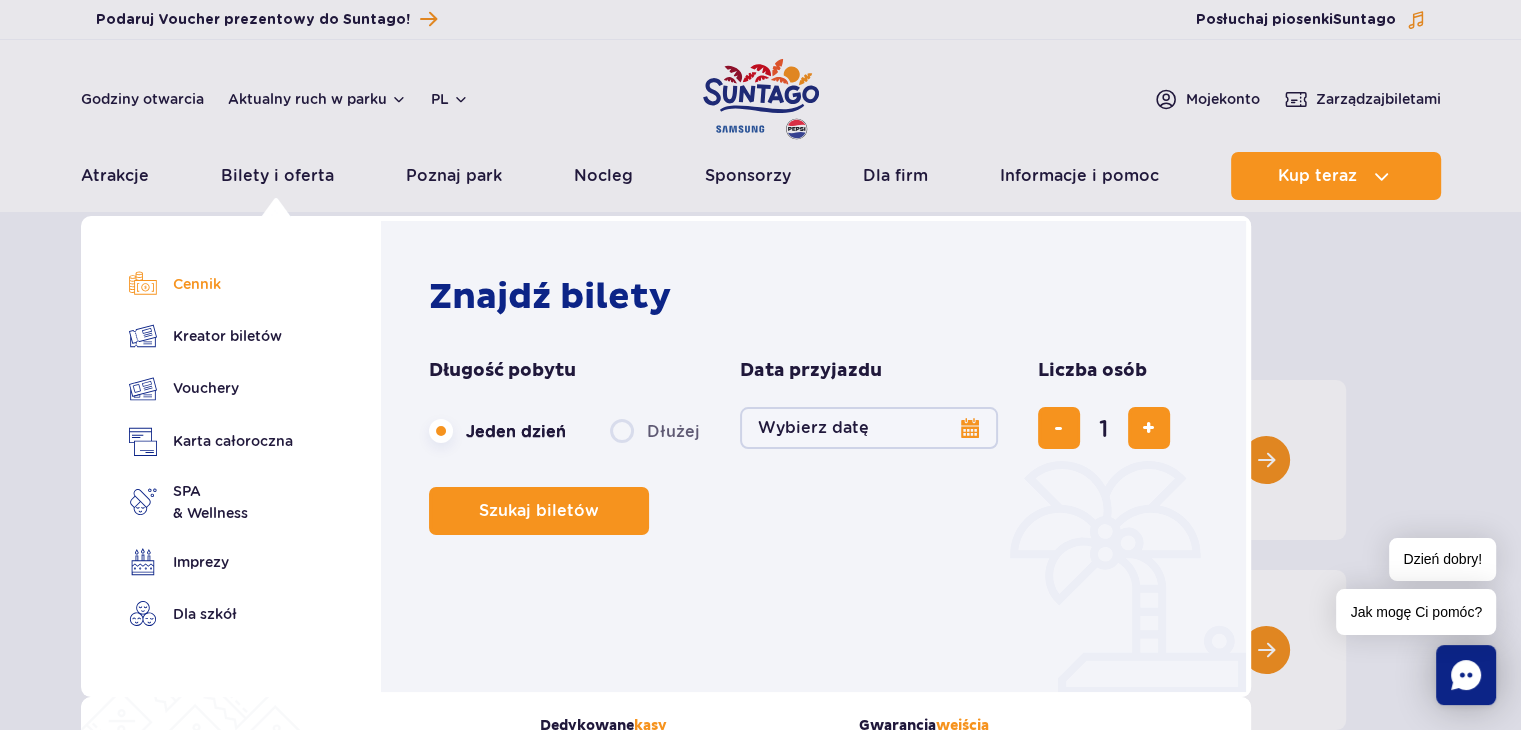 click on "Cennik" at bounding box center (211, 284) 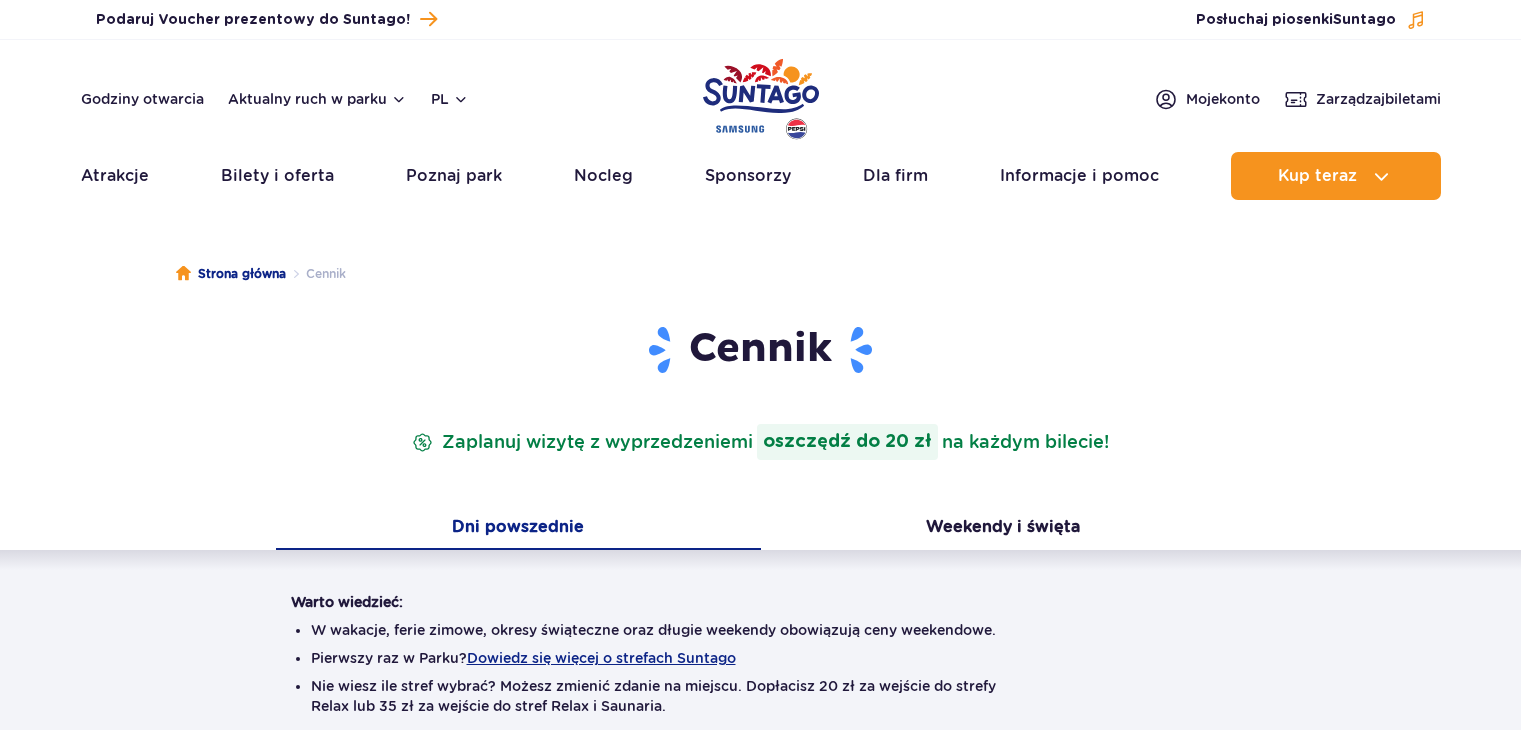 scroll, scrollTop: 0, scrollLeft: 0, axis: both 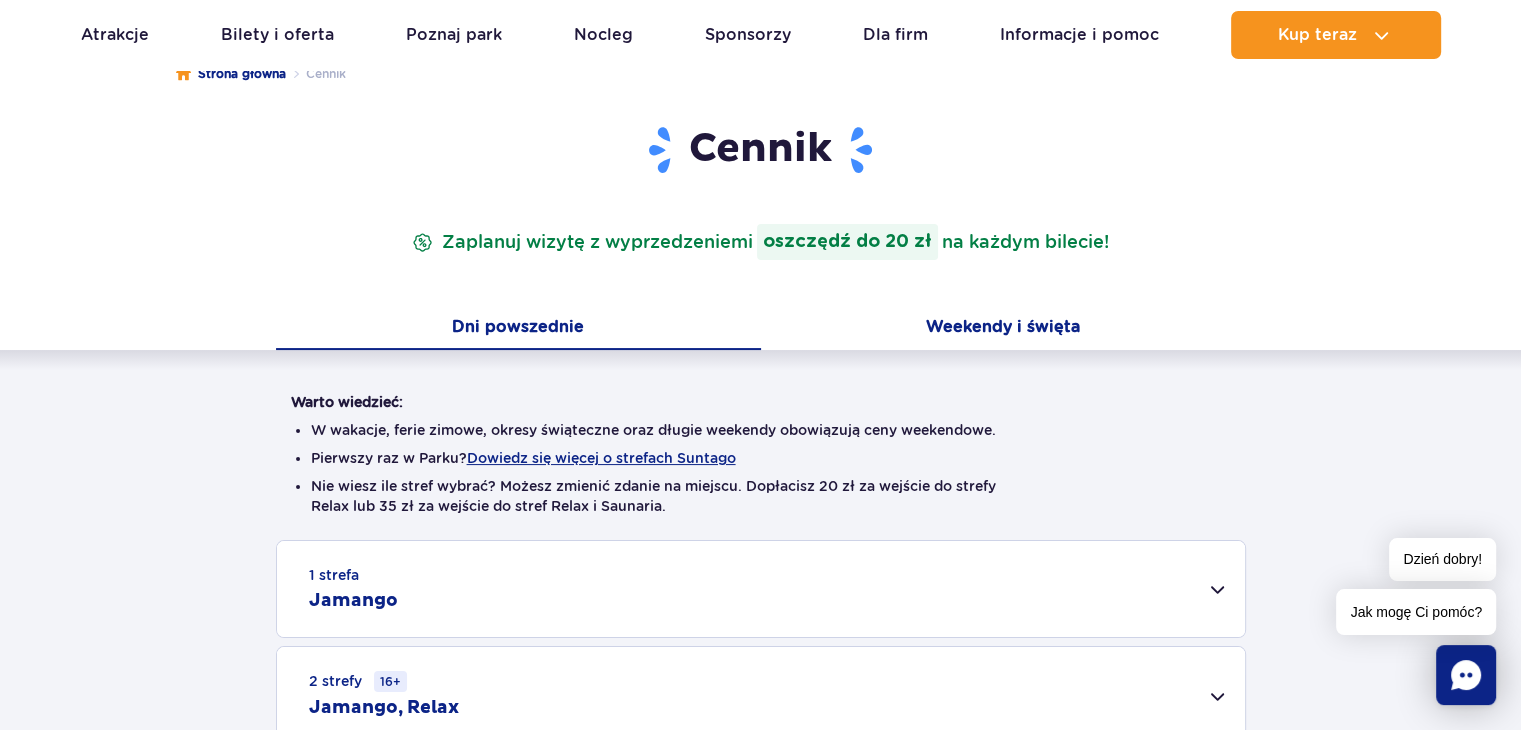 click on "Weekendy i święta" at bounding box center (1003, 329) 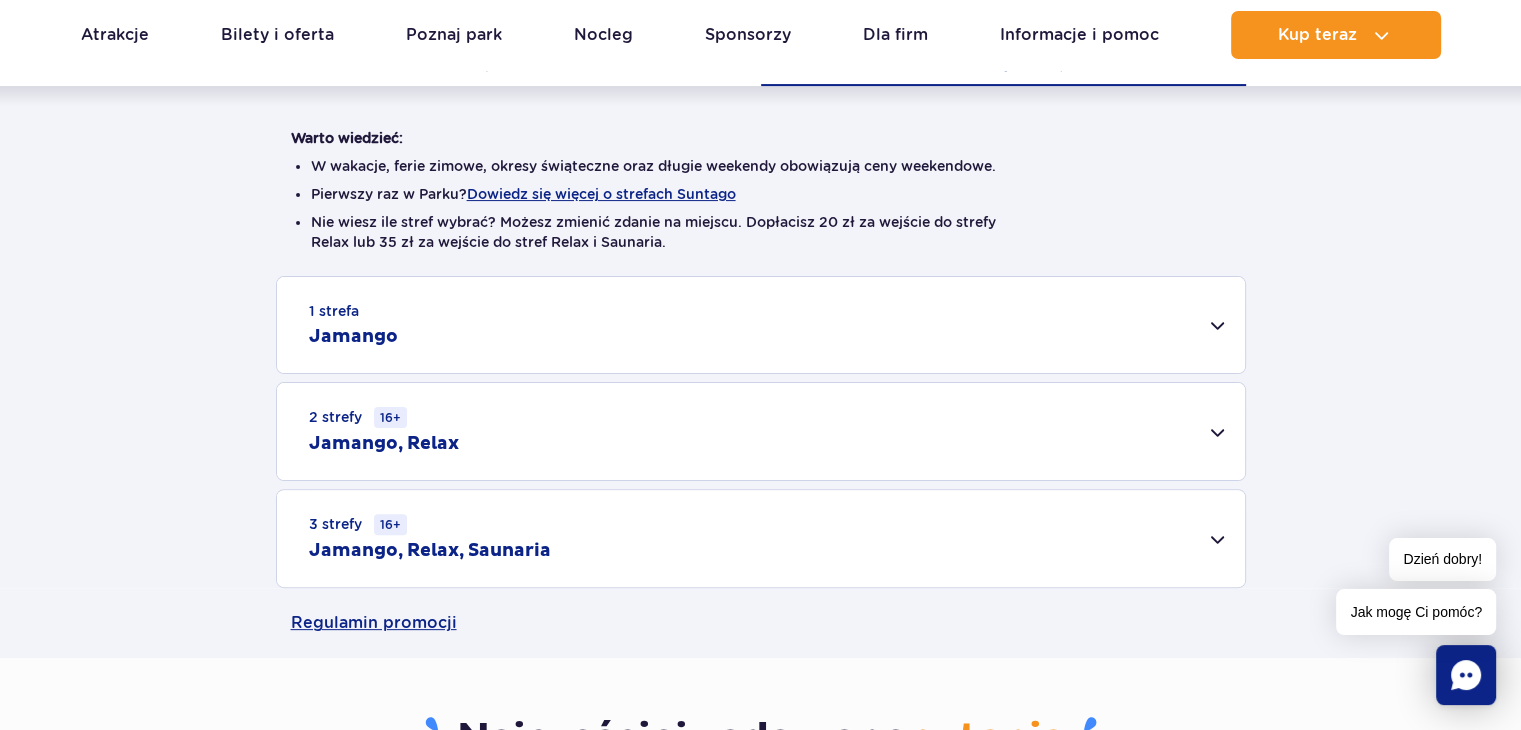 scroll, scrollTop: 500, scrollLeft: 0, axis: vertical 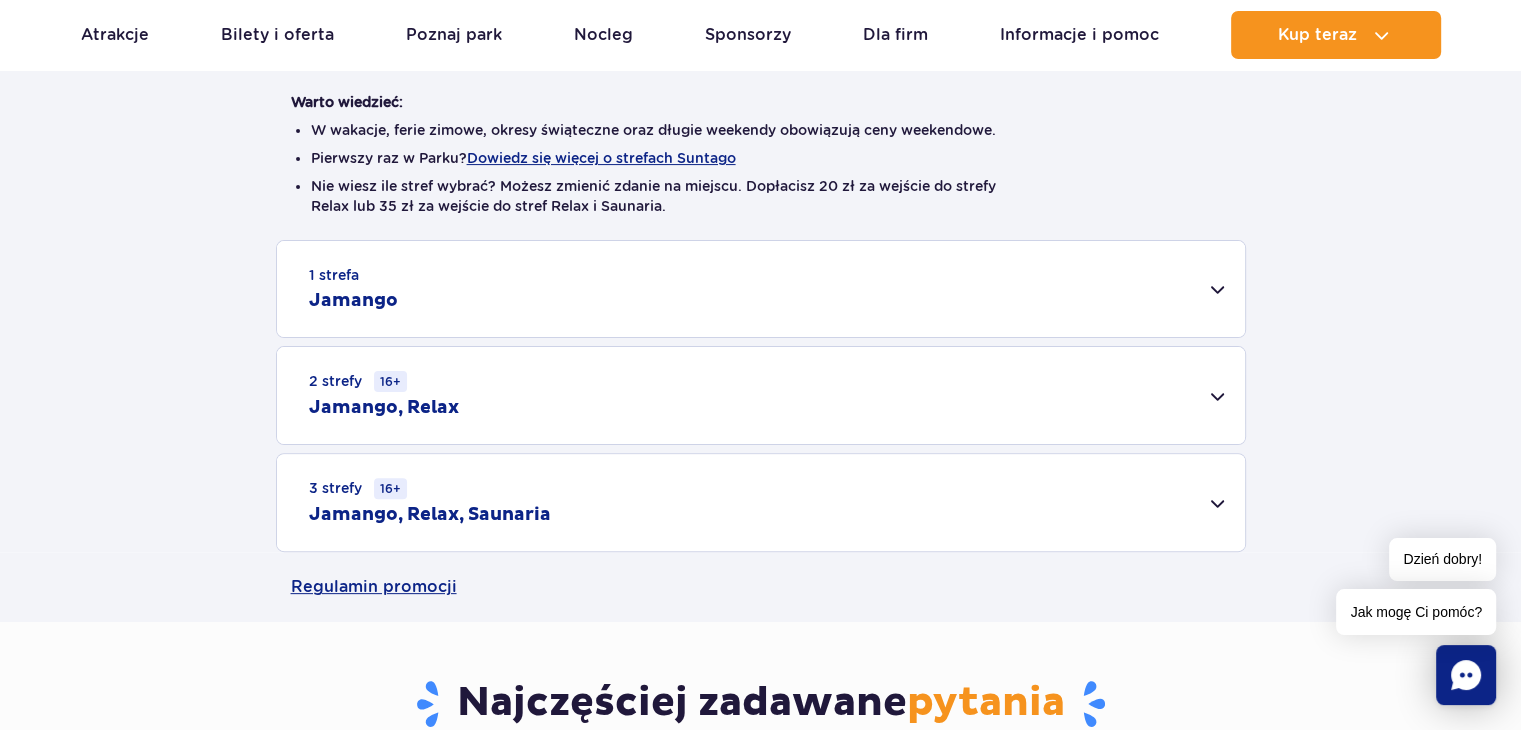click on "1 strefa
Jamango" at bounding box center (761, 289) 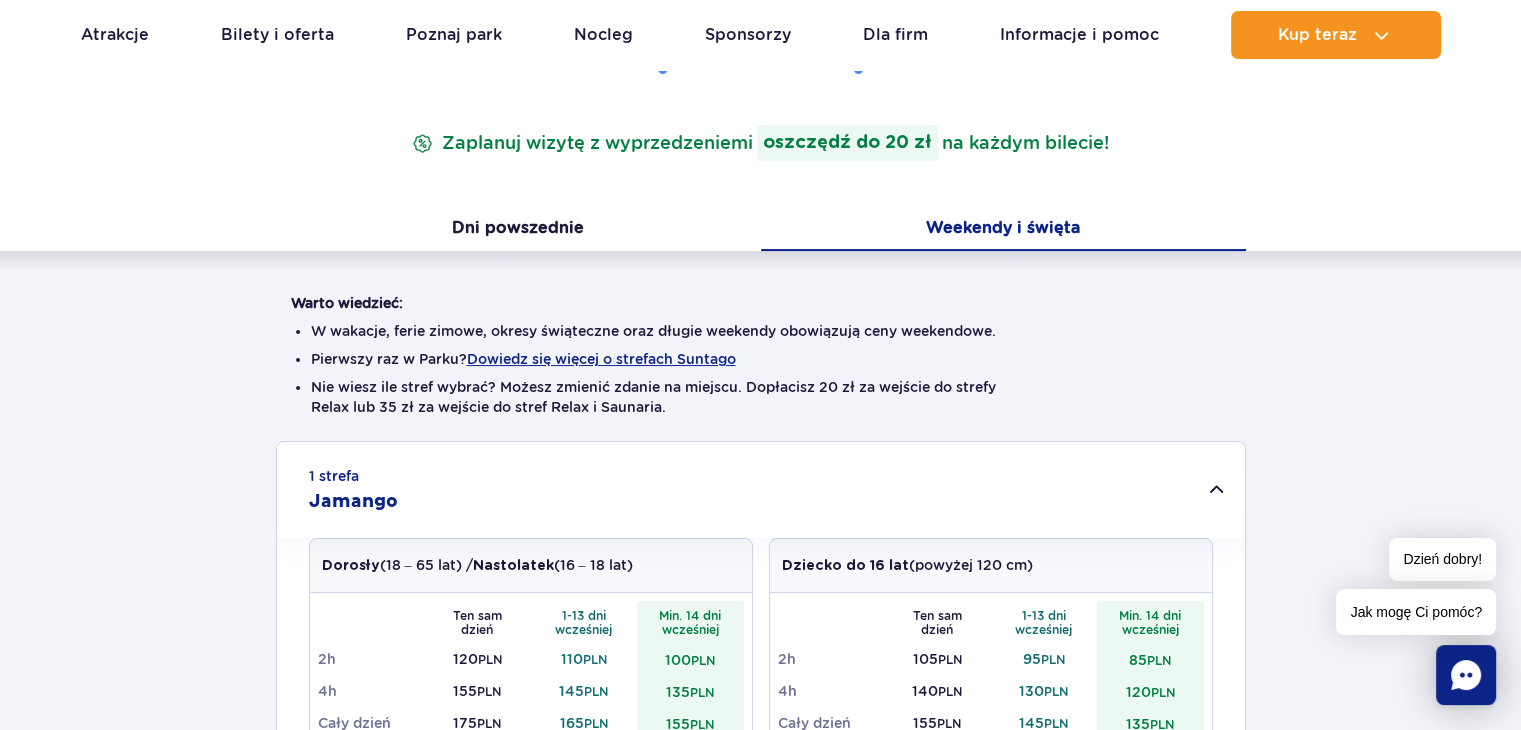 scroll, scrollTop: 300, scrollLeft: 0, axis: vertical 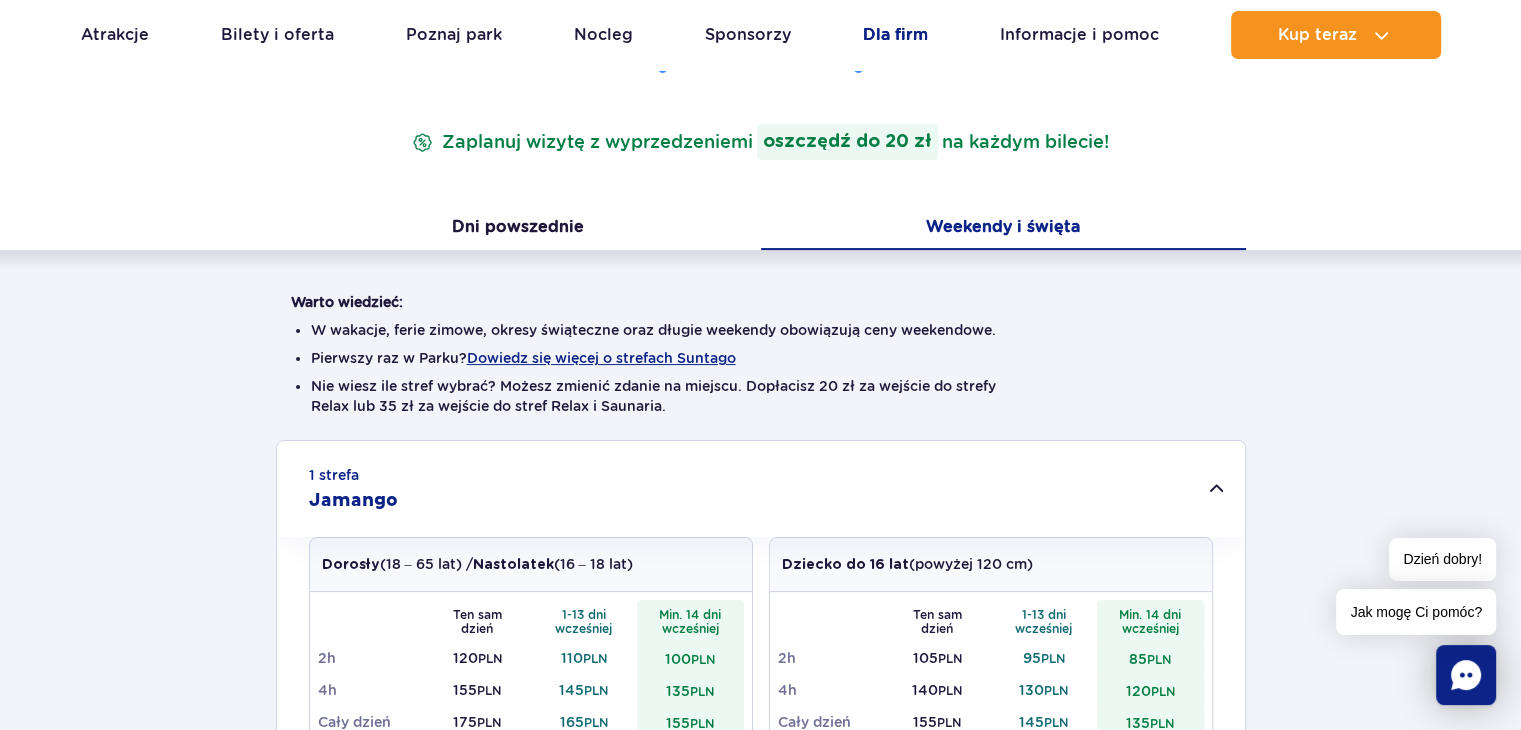 click on "Dla firm" at bounding box center (895, 35) 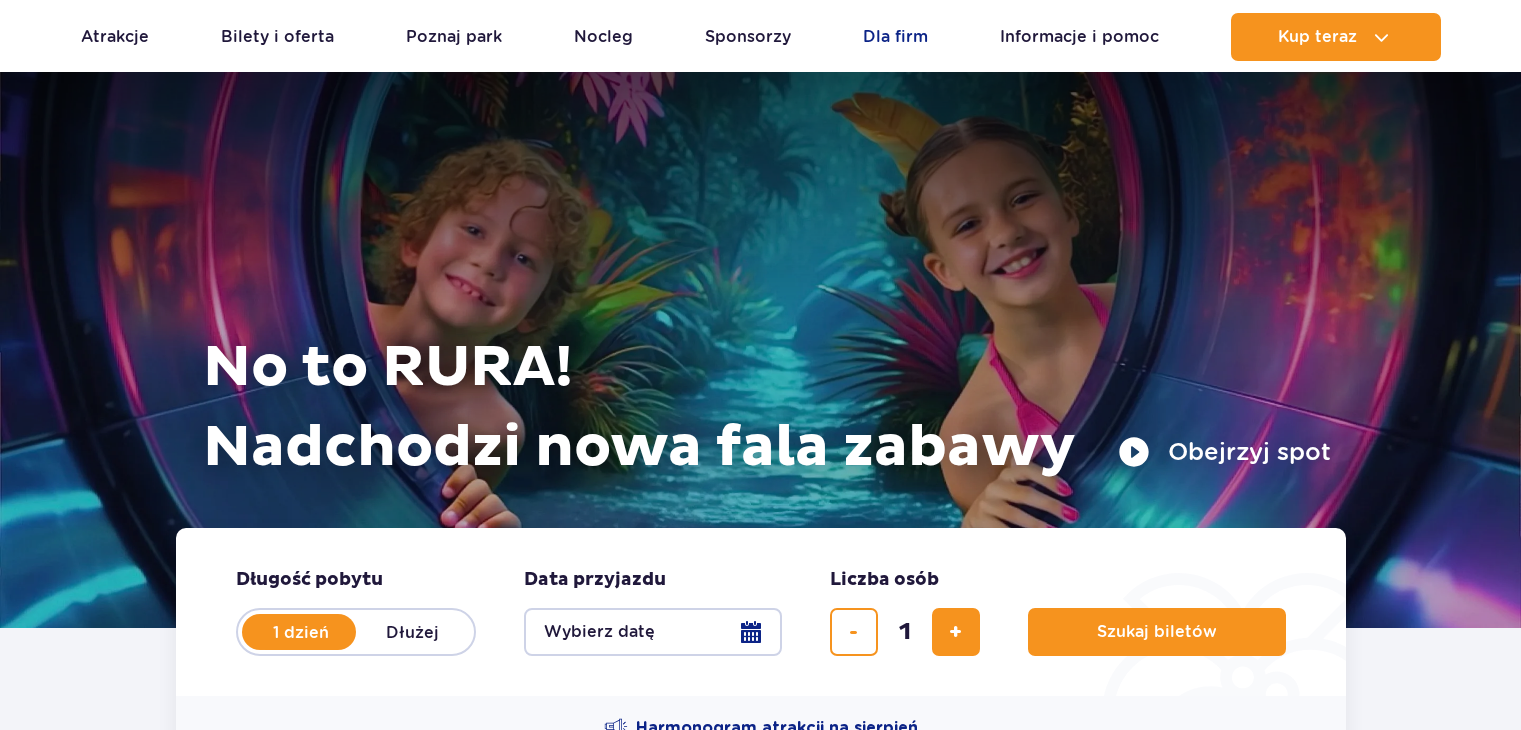 scroll, scrollTop: 1588, scrollLeft: 0, axis: vertical 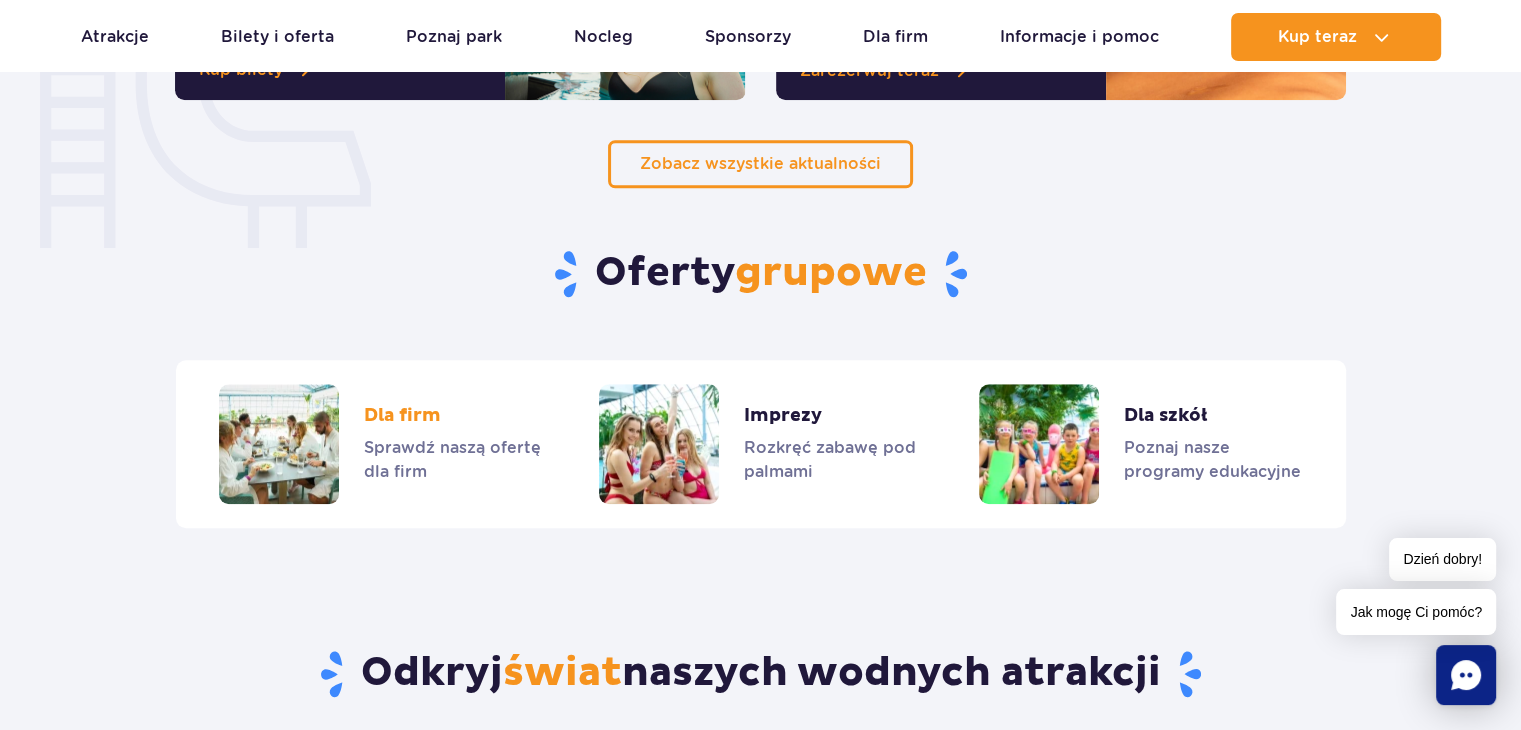 click at bounding box center (380, 444) 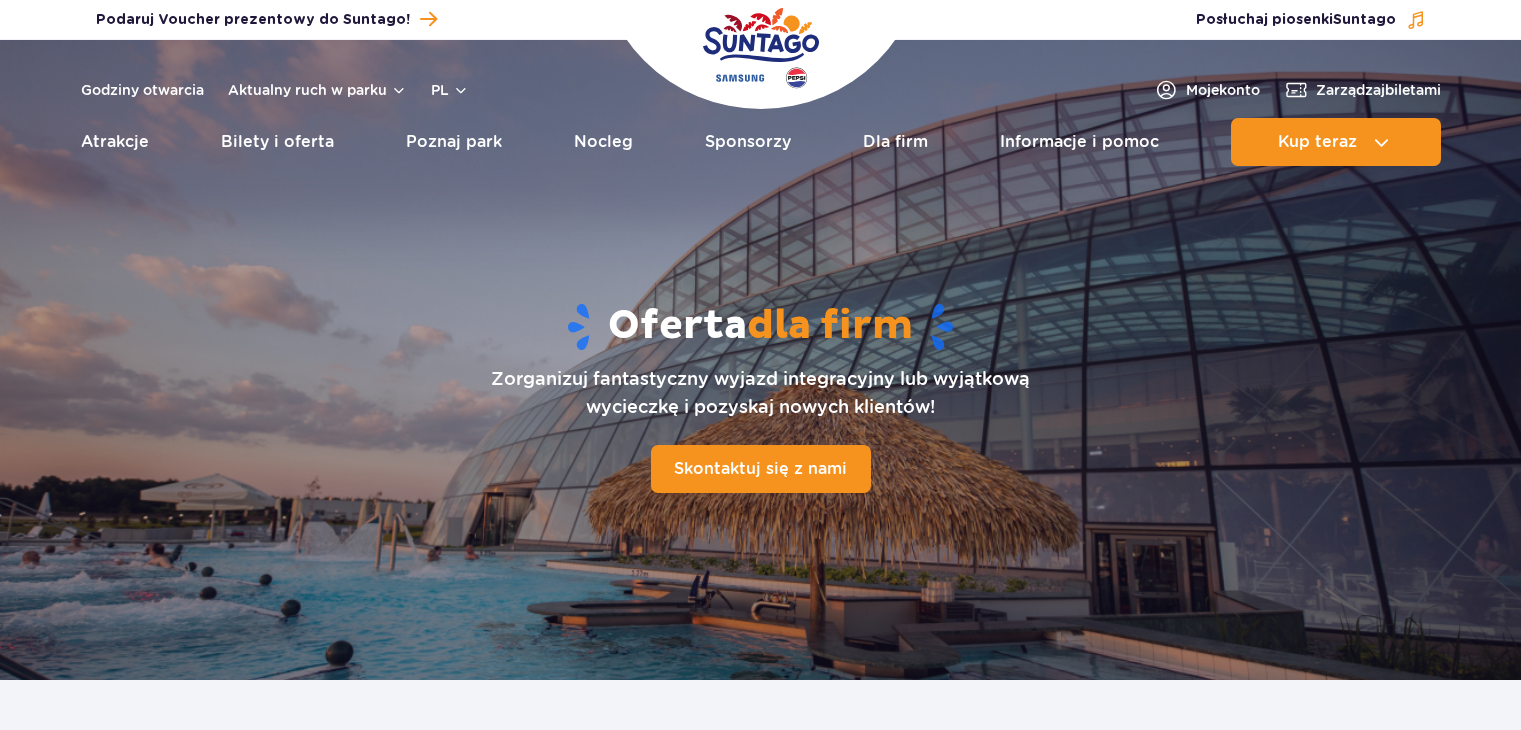 scroll, scrollTop: 0, scrollLeft: 0, axis: both 